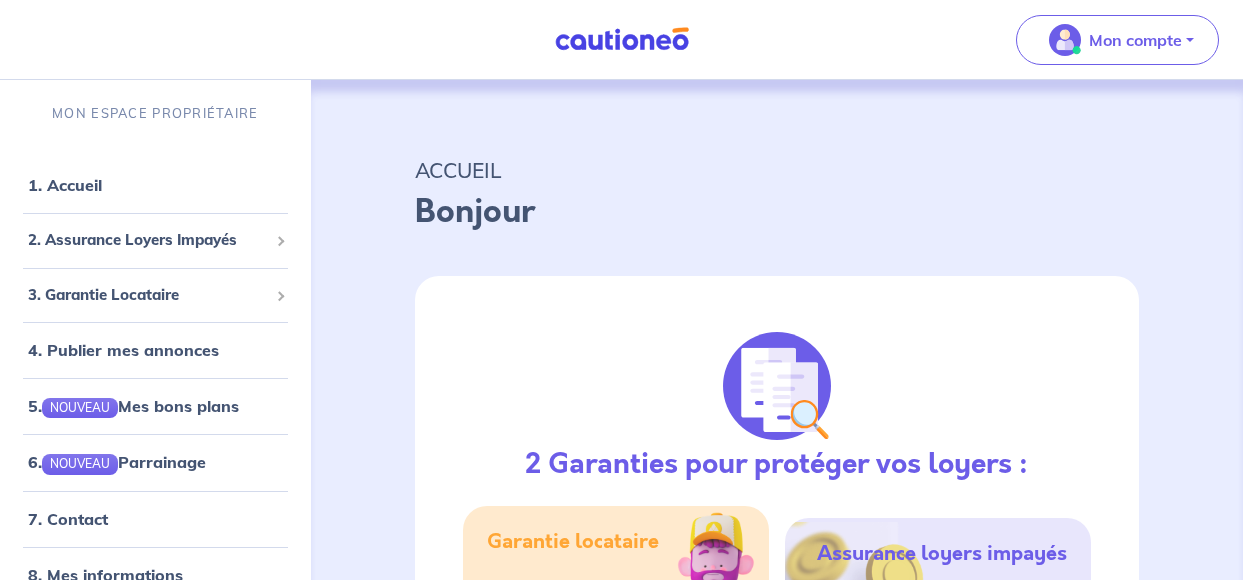scroll, scrollTop: 0, scrollLeft: 0, axis: both 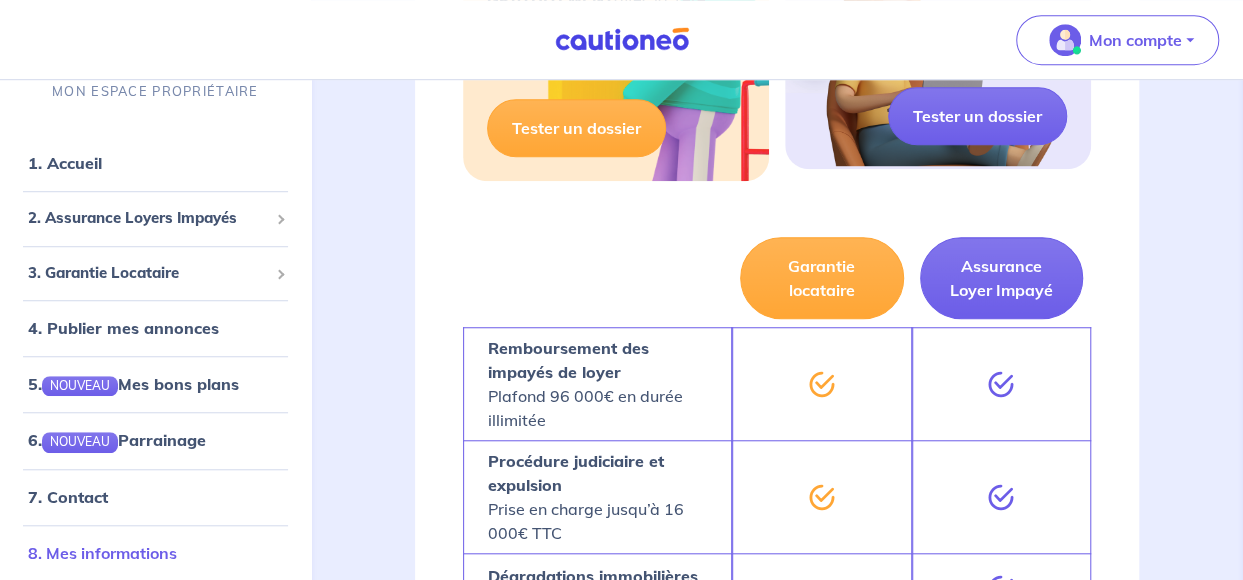 click on "8. Mes informations" at bounding box center [102, 553] 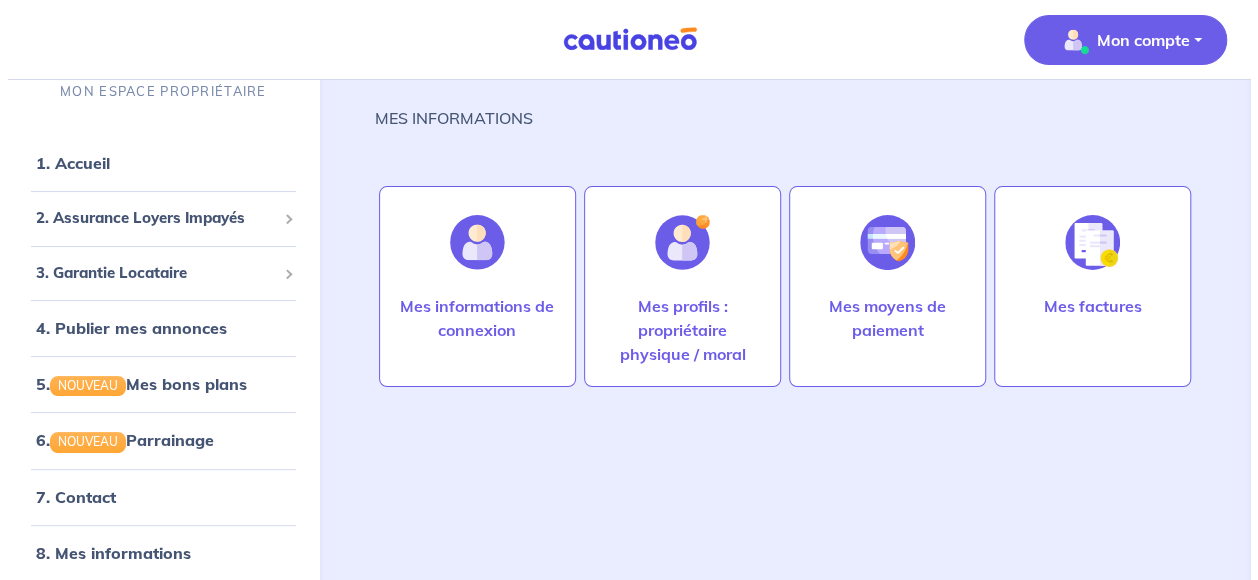 scroll, scrollTop: 0, scrollLeft: 0, axis: both 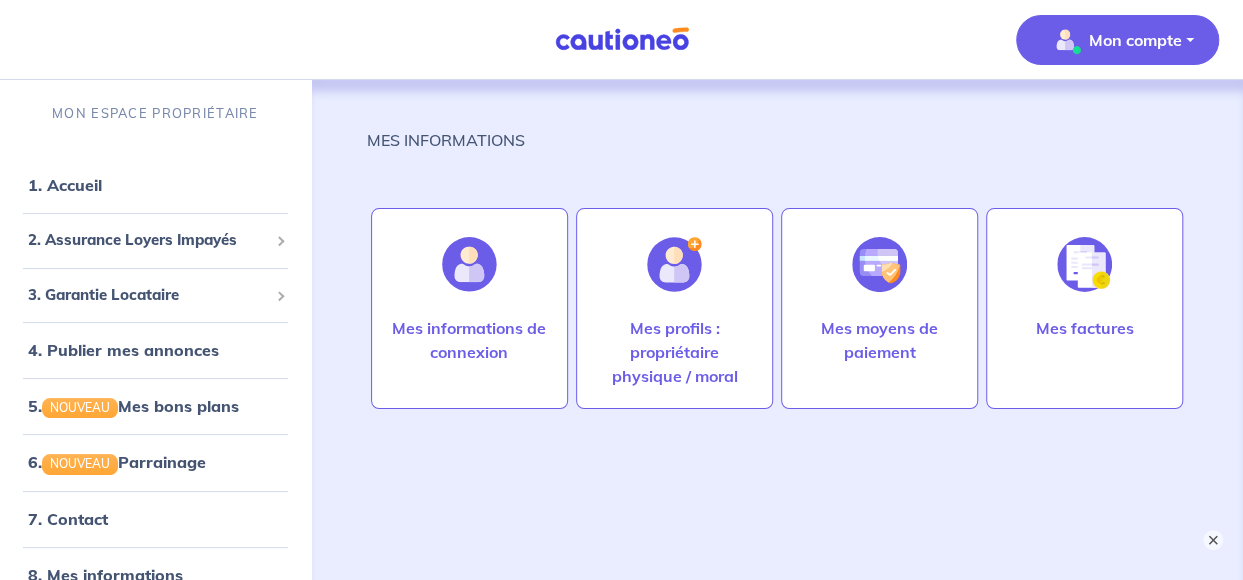 select on "FR" 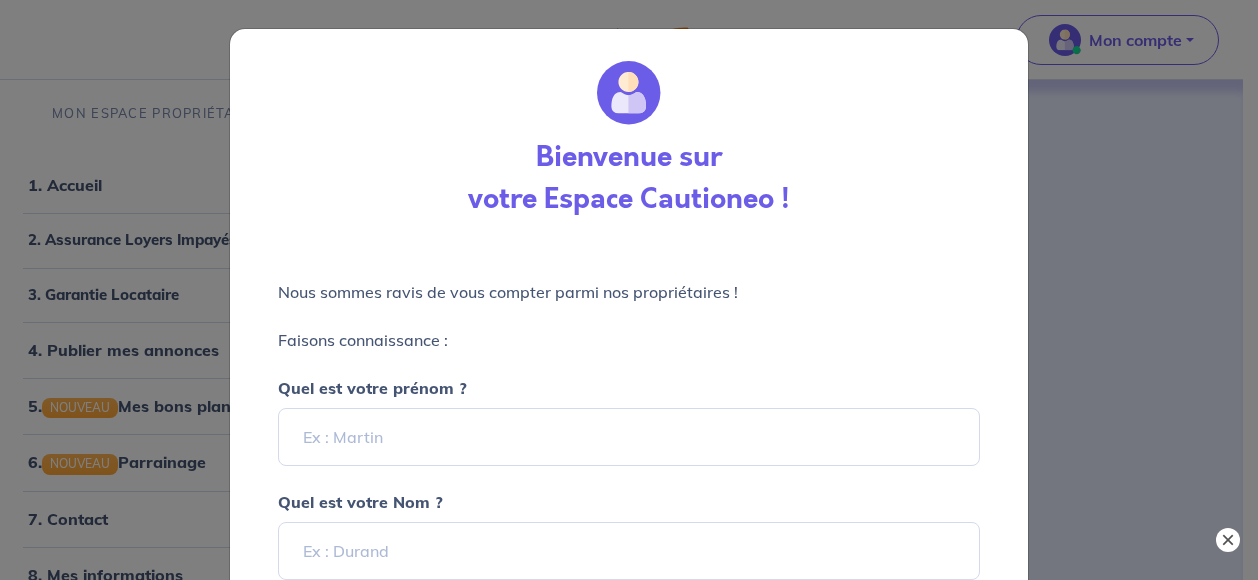click on "×" at bounding box center [1228, 540] 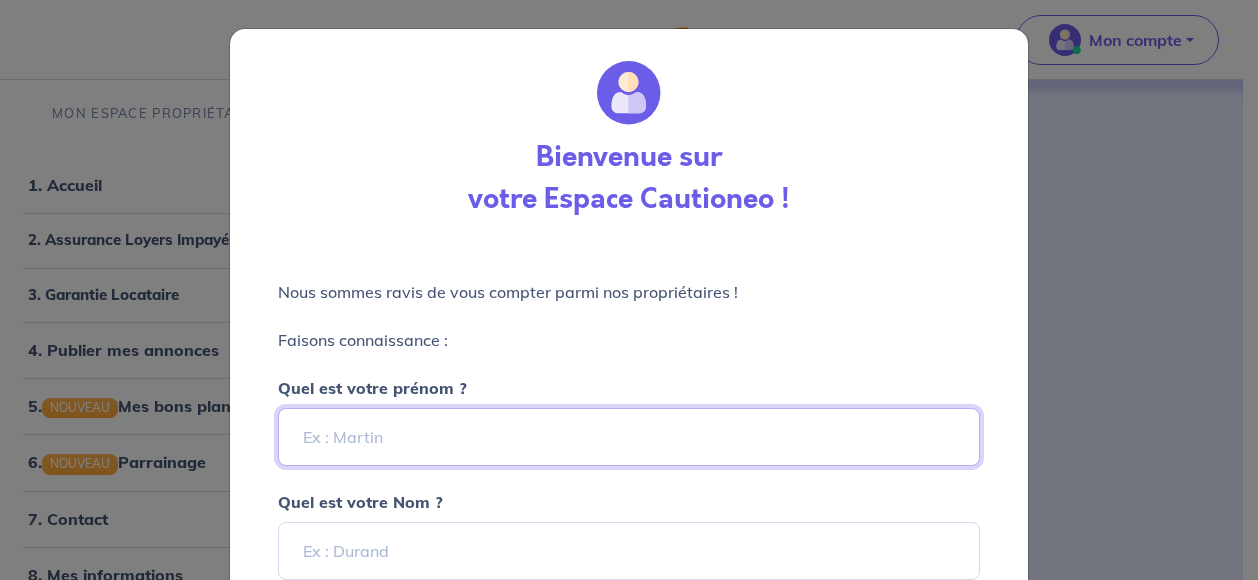 click on "Quel est votre prénom ?" at bounding box center (629, 437) 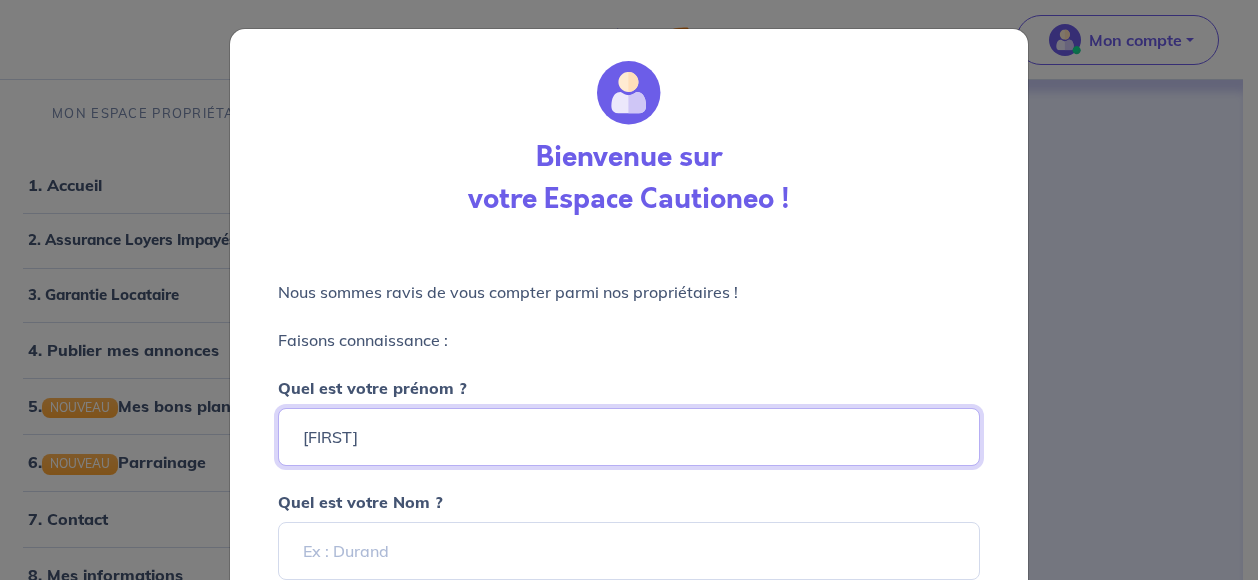 type on "[FIRST]" 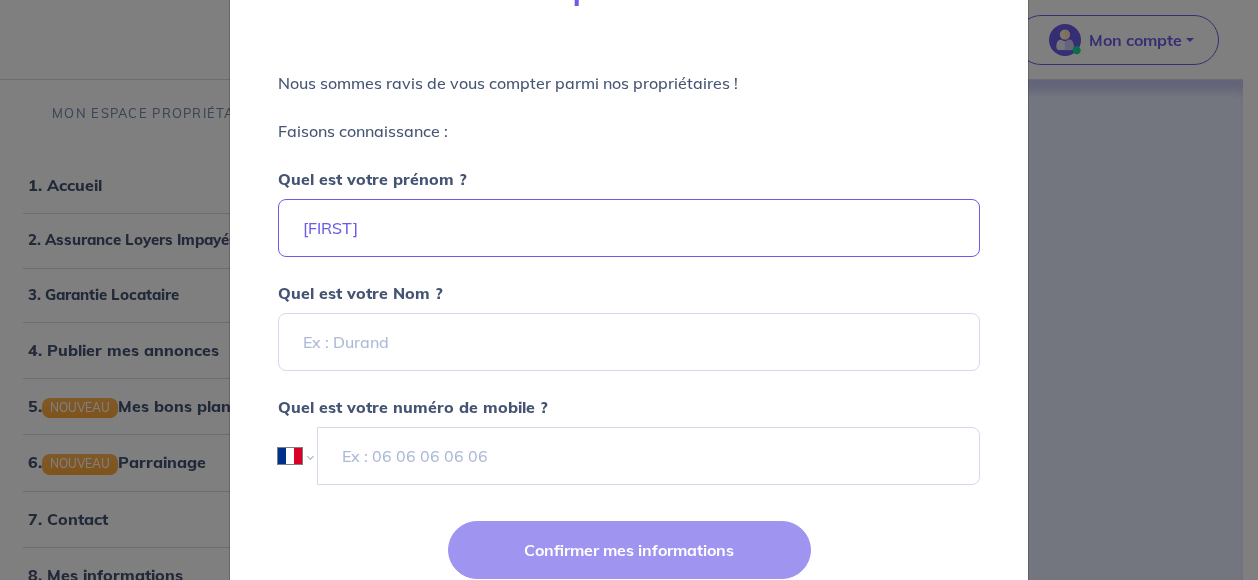 scroll, scrollTop: 224, scrollLeft: 0, axis: vertical 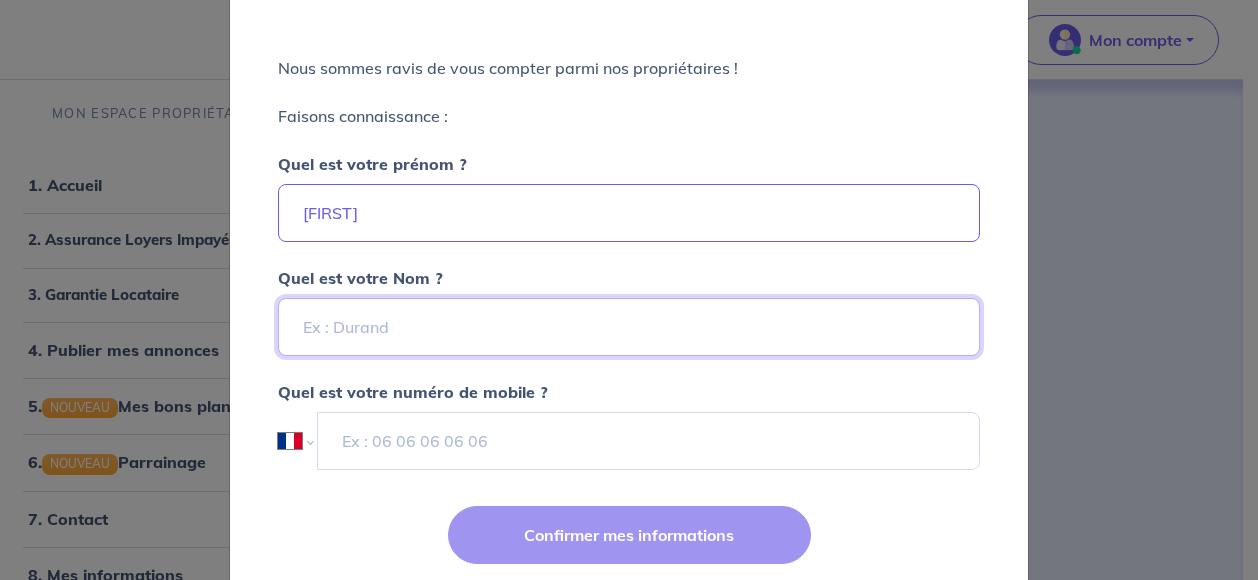 click on "Quel est votre Nom ?" at bounding box center (629, 327) 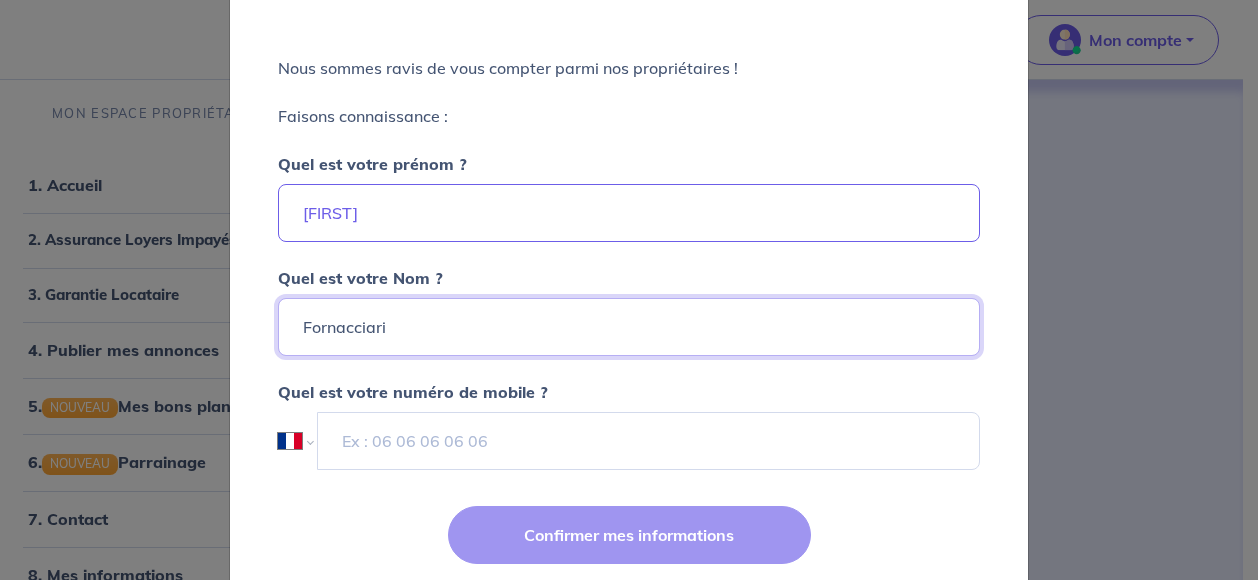 type on "Fornacciari" 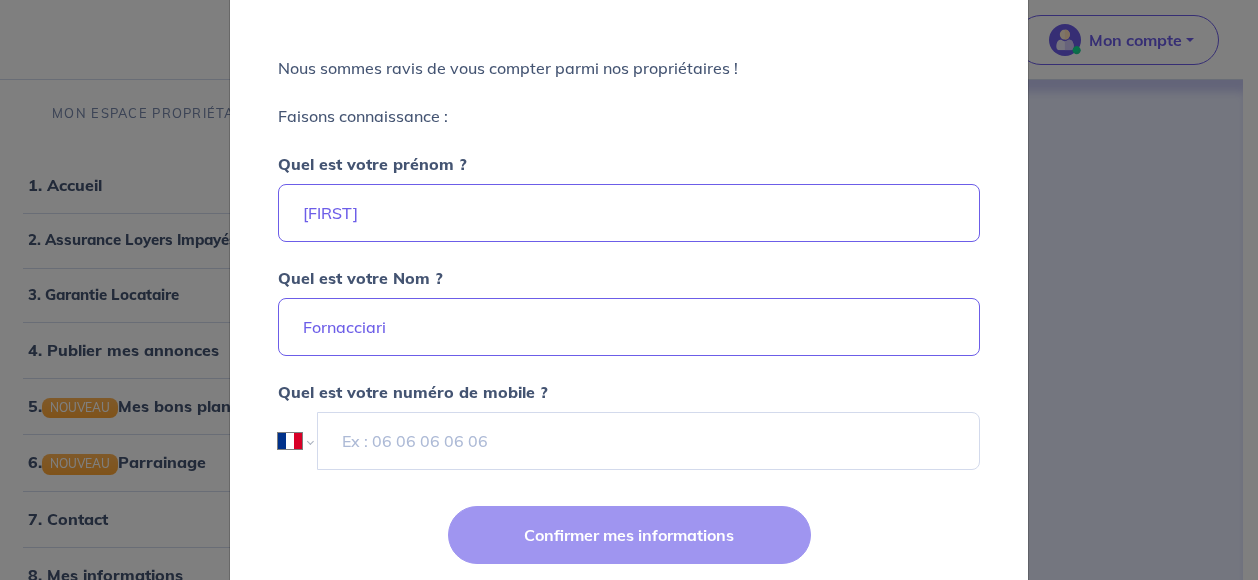 click on "Nous sommes ravis de vous compter parmi nos propriétaires !
Faisons connaissance : Quel est votre prénom ? Lilian Quel est votre Nom ? Fornacciari Quel est votre numéro de mobile ? International Afghanistan Afrique du Sud Albanie Algérie Allemagne Andorre Angola Anguilla Antigua et Barbuda Arabie Saoudite Argentine Arménie Aruba Australie Autriche Azerbaïdjan Bahamas Bahrain Bangladesh Barbade Belgique Belize Bénin Bermudes Bhoutan Biélorussie Bolivie Bosnie-Herzégovine Botswana Brésil Brunéi Bulgarie Burkina Faso Burundi Cambodge Cameroun Canada Cayman Centrafrique Chili Chine (République populaire) Chypre Colombie Comores Congo (République) Corée, République (Corée du Sud) Corée, République populaire démocratique (Corée du Nord) Costa Rica Côte d'Ivoire Croatie Cuba Curaçao Danemark Djibouti Dominicaine (République) Dominique Egypte El Salvador Émirats Arabes Unis Equateur Erythrée Espagne Estonie États-Unis d'Amérique Ethiopie Fidji Finlande France Gabon" at bounding box center (629, 251) 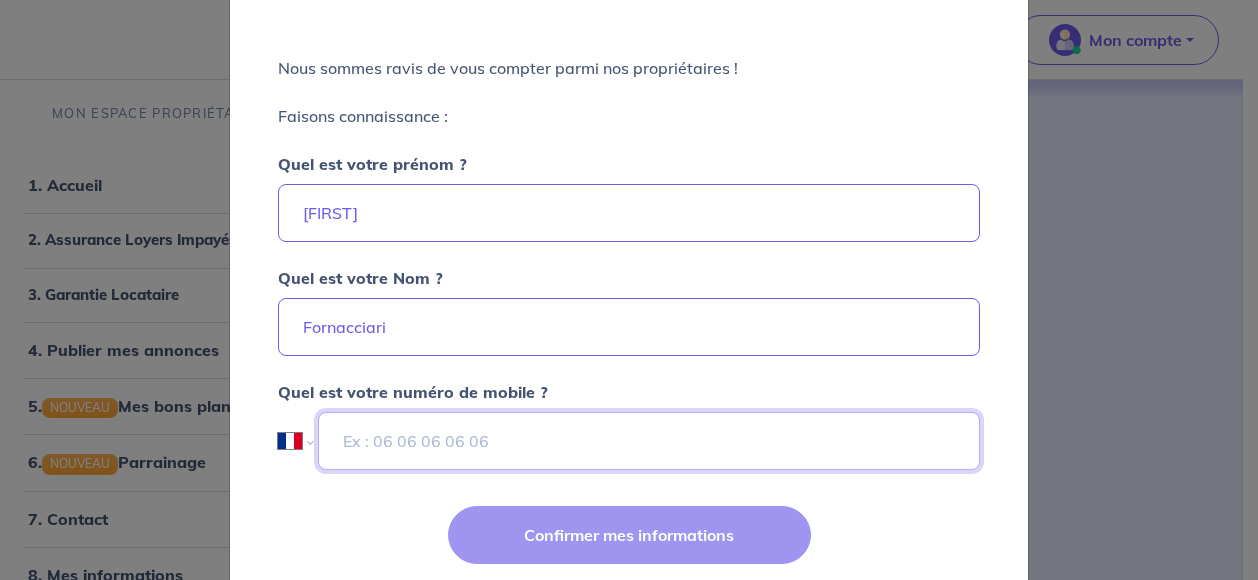 click at bounding box center (649, 441) 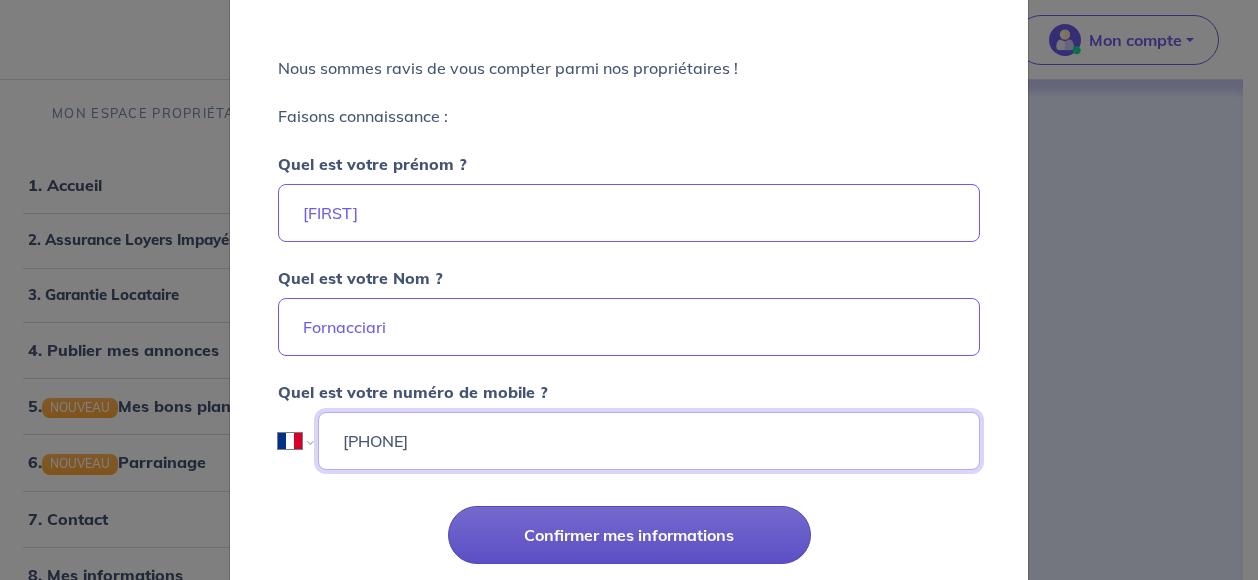 type on "[PHONE]" 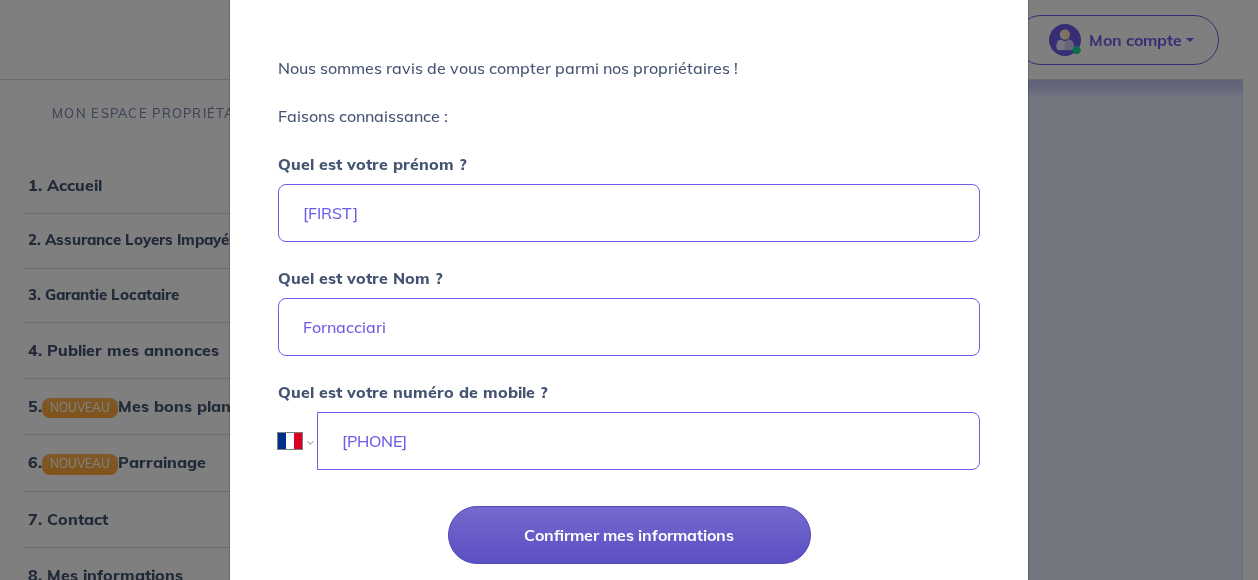 click on "Confirmer mes informations" at bounding box center (629, 535) 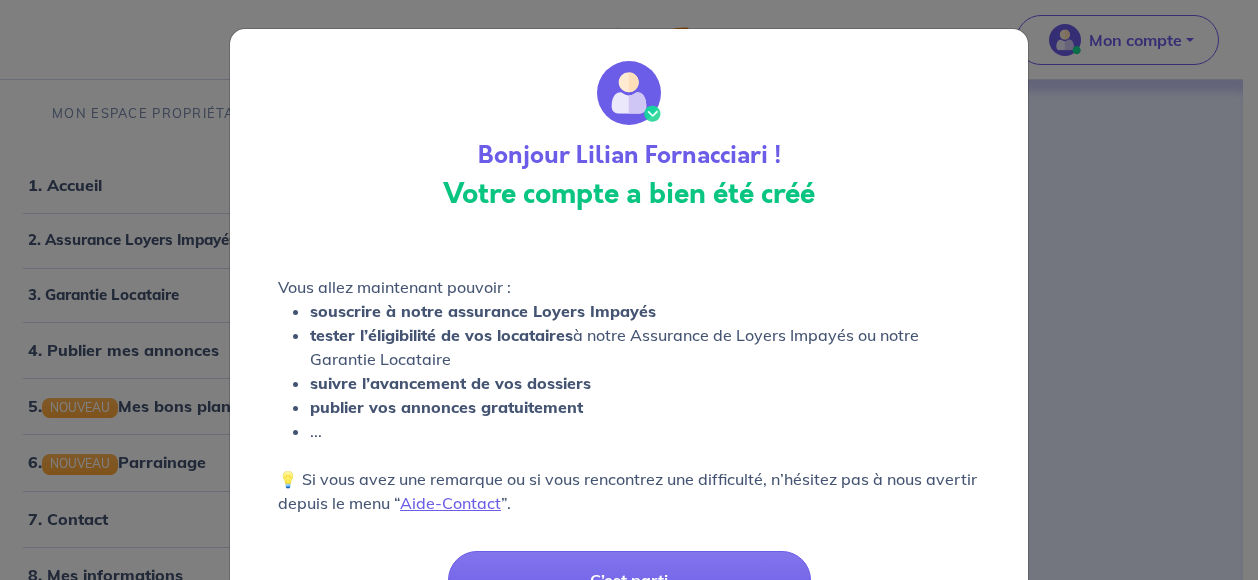 click on "C’est parti" at bounding box center [629, 596] 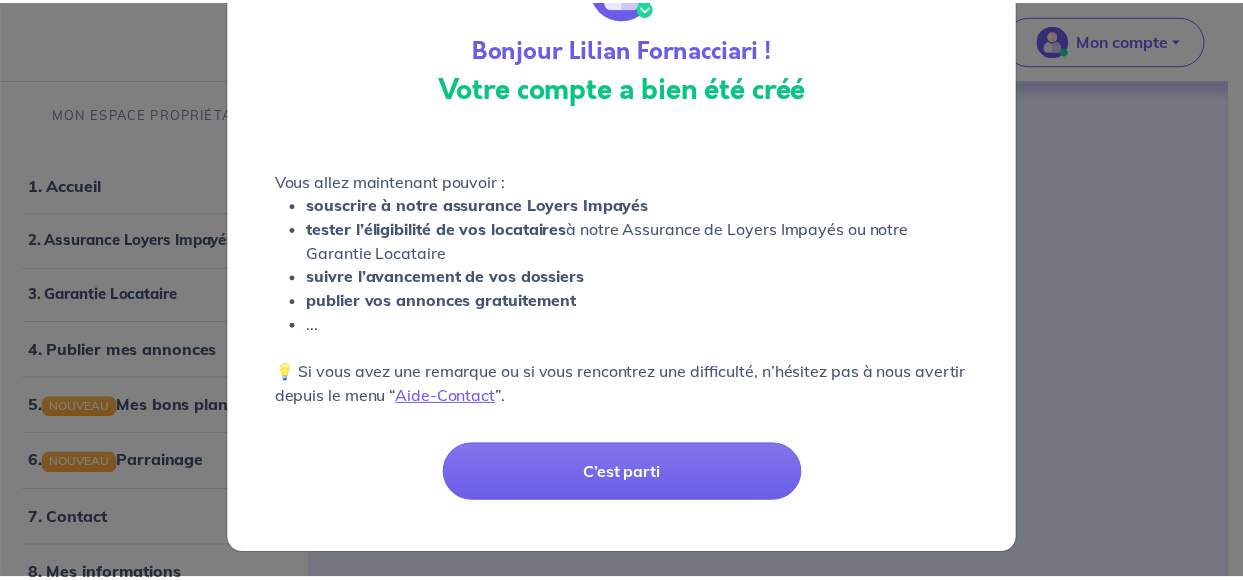 scroll, scrollTop: 109, scrollLeft: 0, axis: vertical 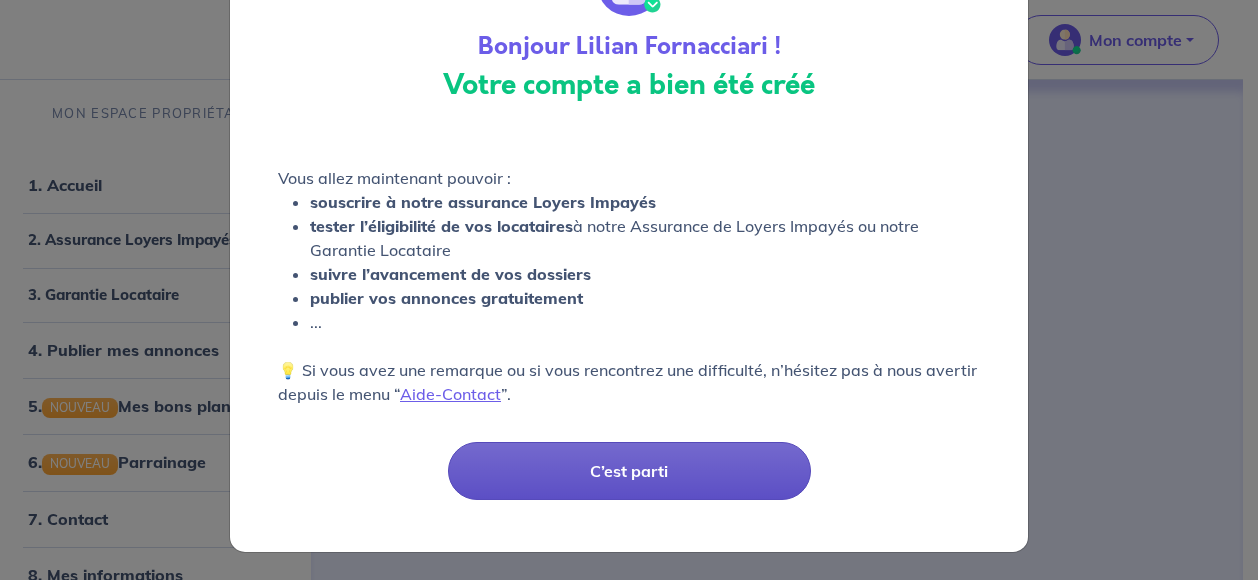 click on "C’est parti" at bounding box center [629, 471] 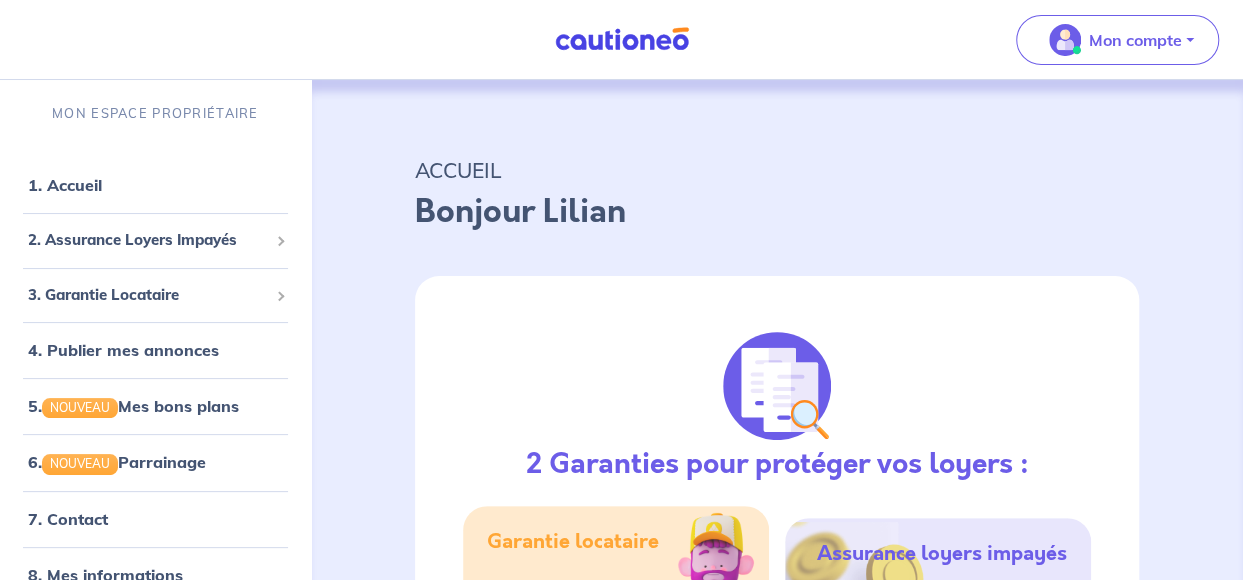 click on "2 Garanties pour protéger vos loyers :" at bounding box center (776, 465) 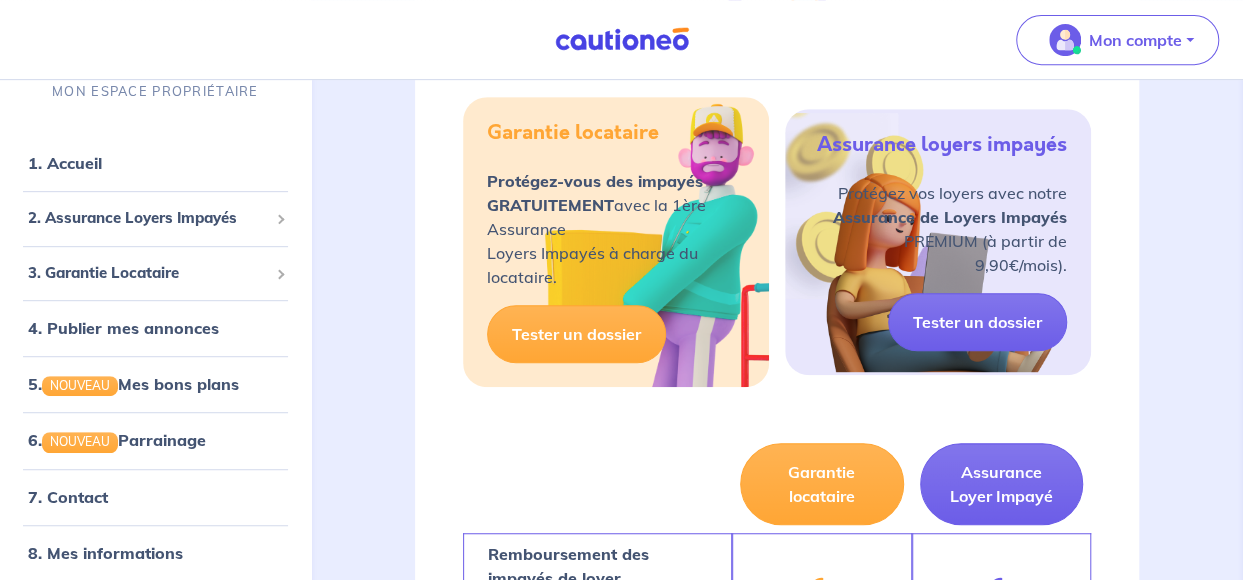 scroll, scrollTop: 414, scrollLeft: 0, axis: vertical 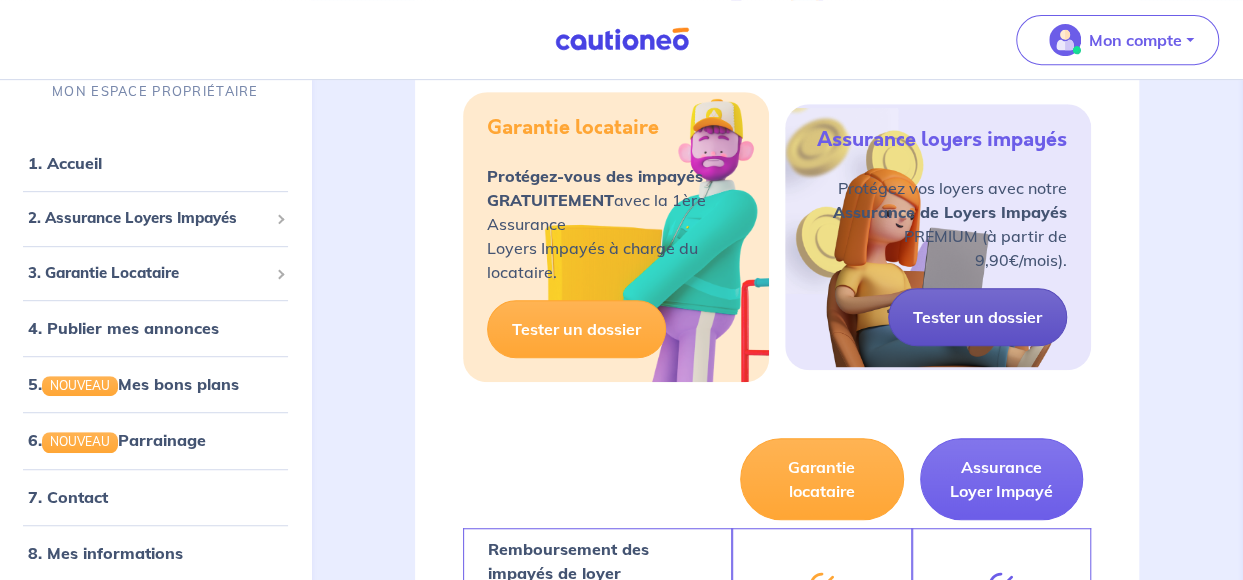 click on "Tester un dossier" at bounding box center [977, 317] 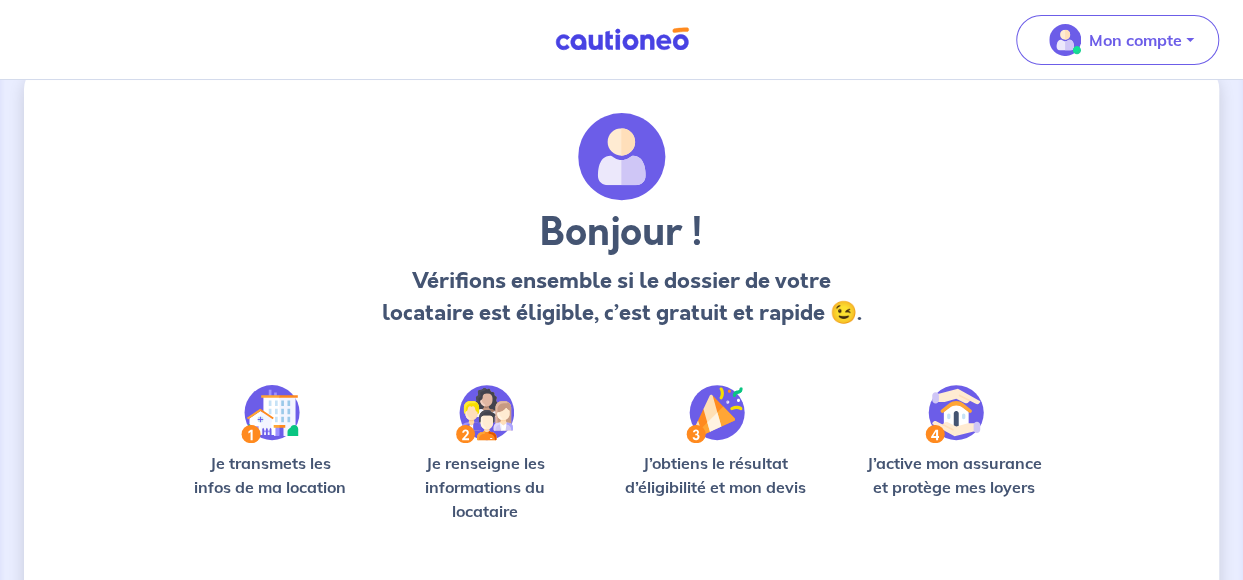 scroll, scrollTop: 0, scrollLeft: 0, axis: both 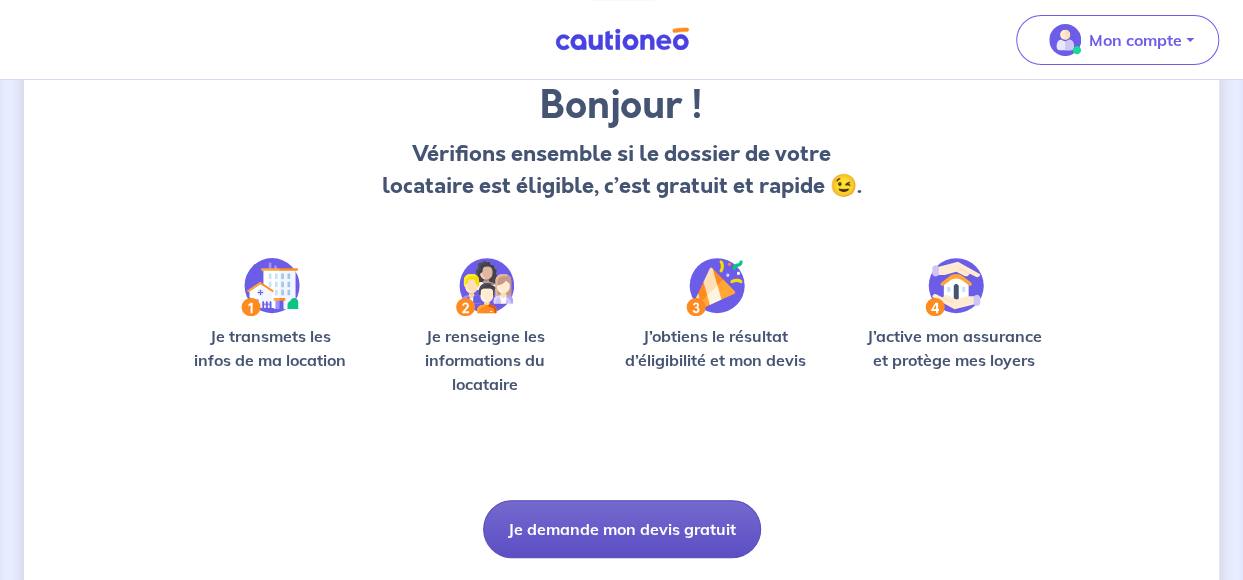 click on "Je demande mon devis gratuit" at bounding box center [622, 529] 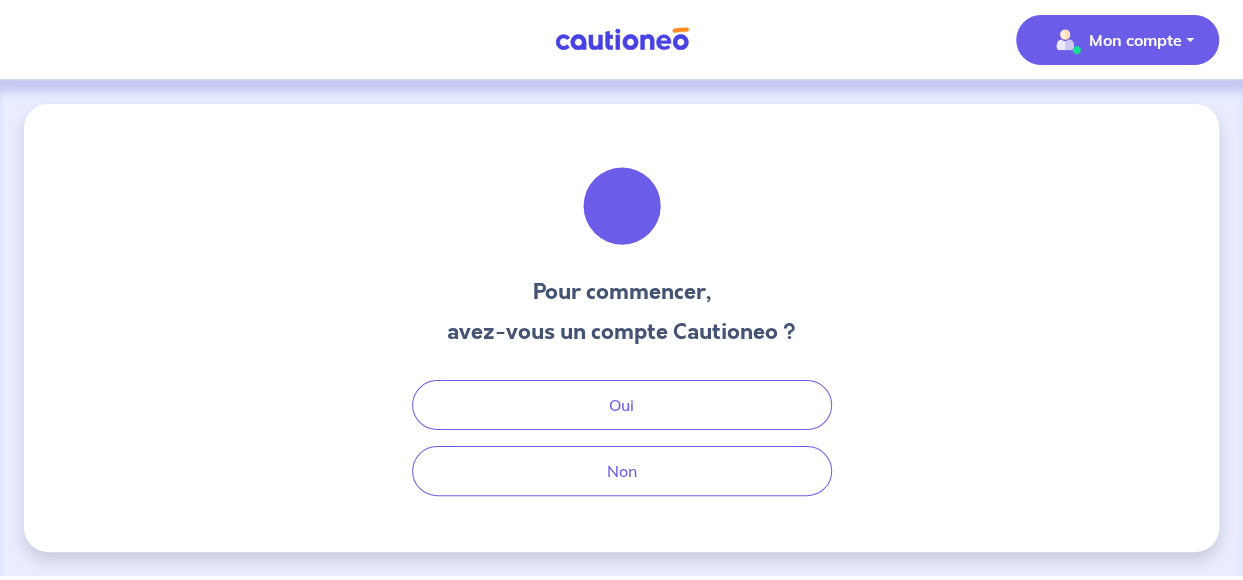scroll, scrollTop: 0, scrollLeft: 0, axis: both 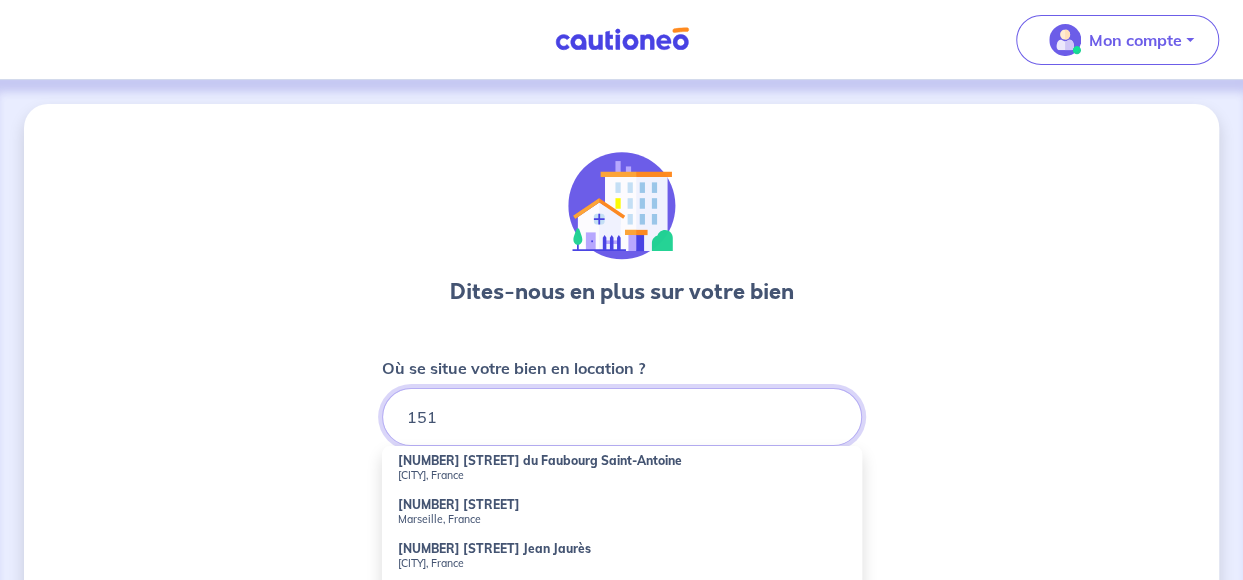 click on "151" at bounding box center (622, 417) 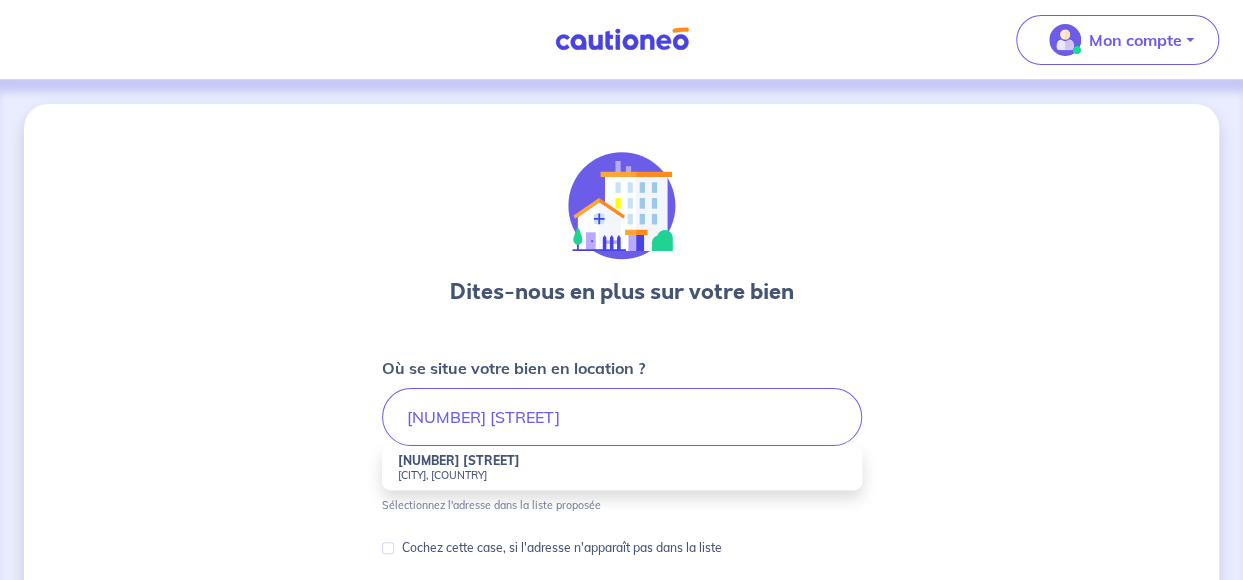click on "[NUMBER] [STREET] [CITY], France" at bounding box center [622, 468] 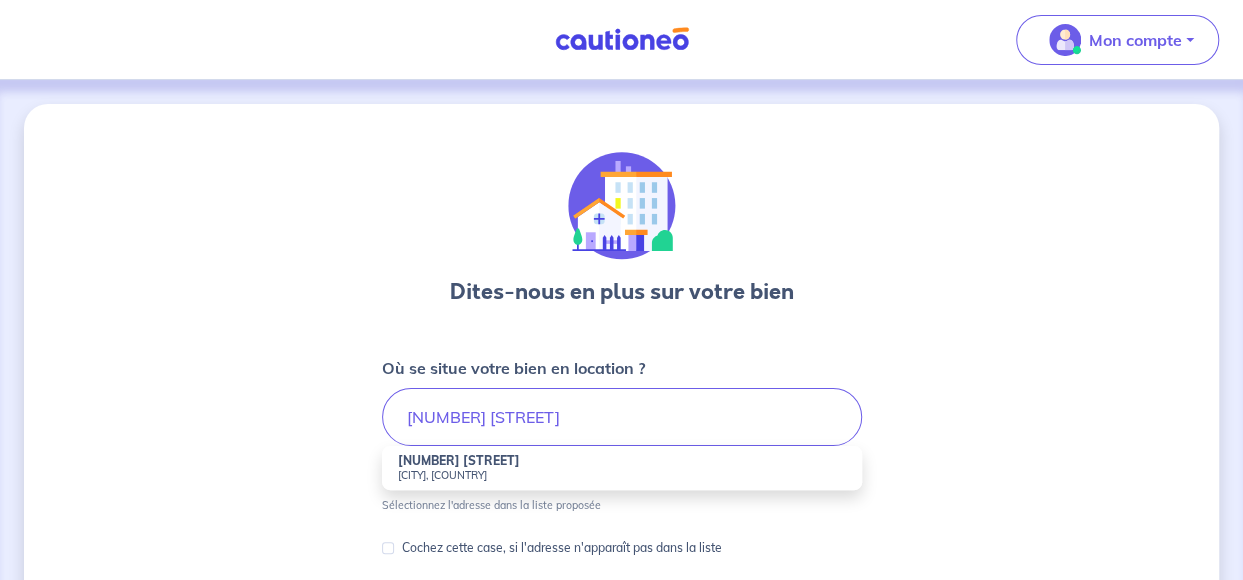 type on "[NUMBER] [STREET], [CITY], [COUNTRY]" 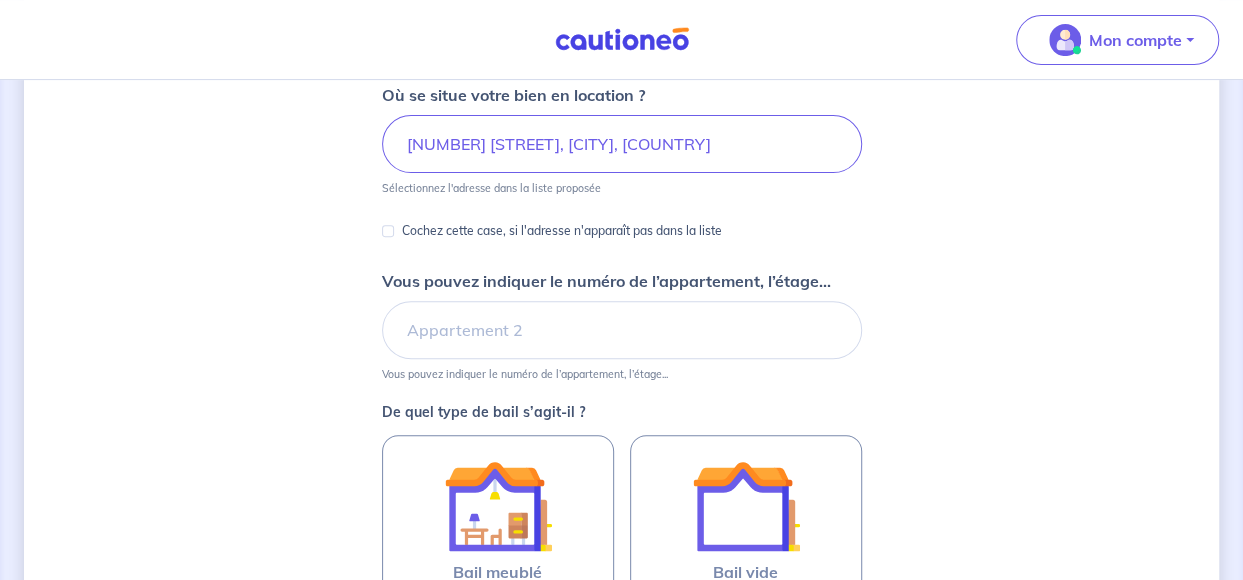 scroll, scrollTop: 284, scrollLeft: 0, axis: vertical 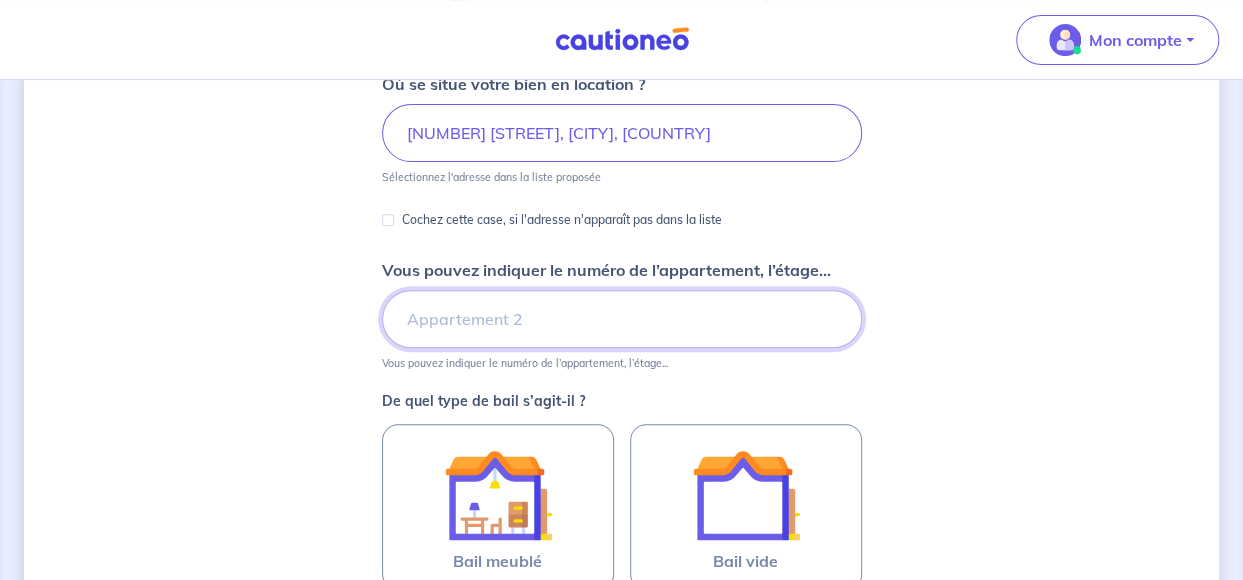 click on "Vous pouvez indiquer le numéro de l’appartement, l’étage..." at bounding box center (622, 319) 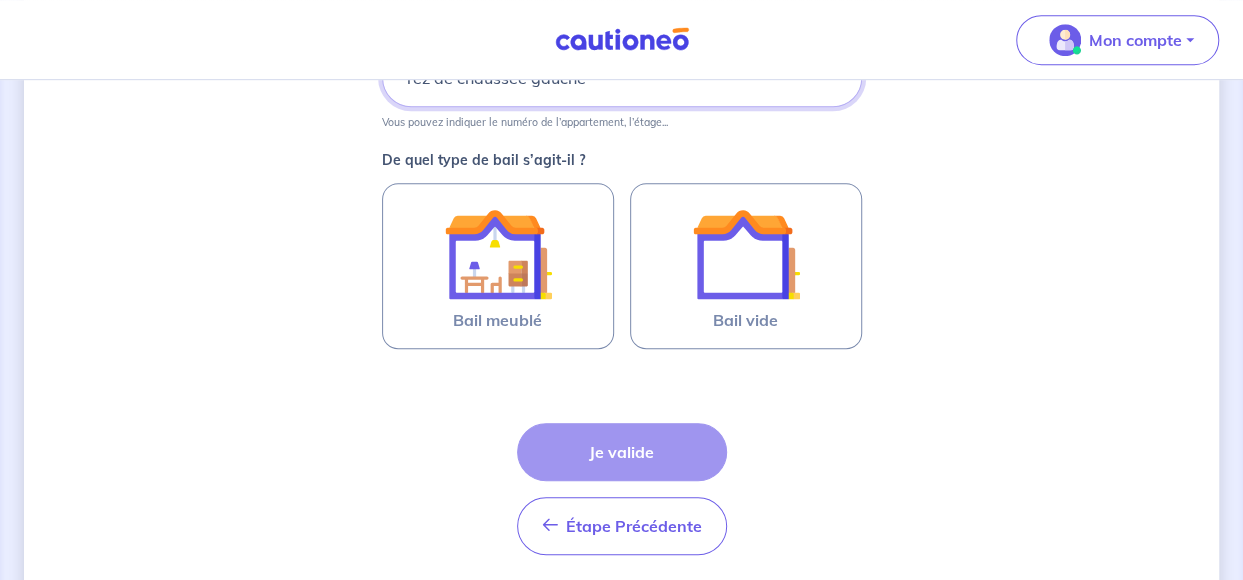 scroll, scrollTop: 536, scrollLeft: 0, axis: vertical 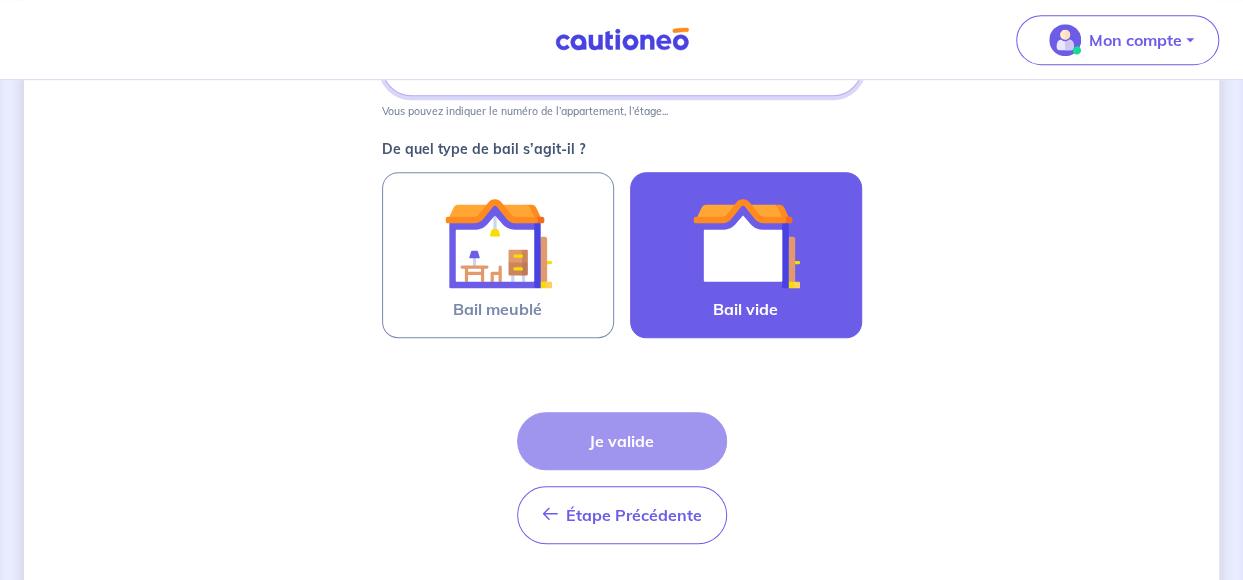 type on "rez de chaussée gauche" 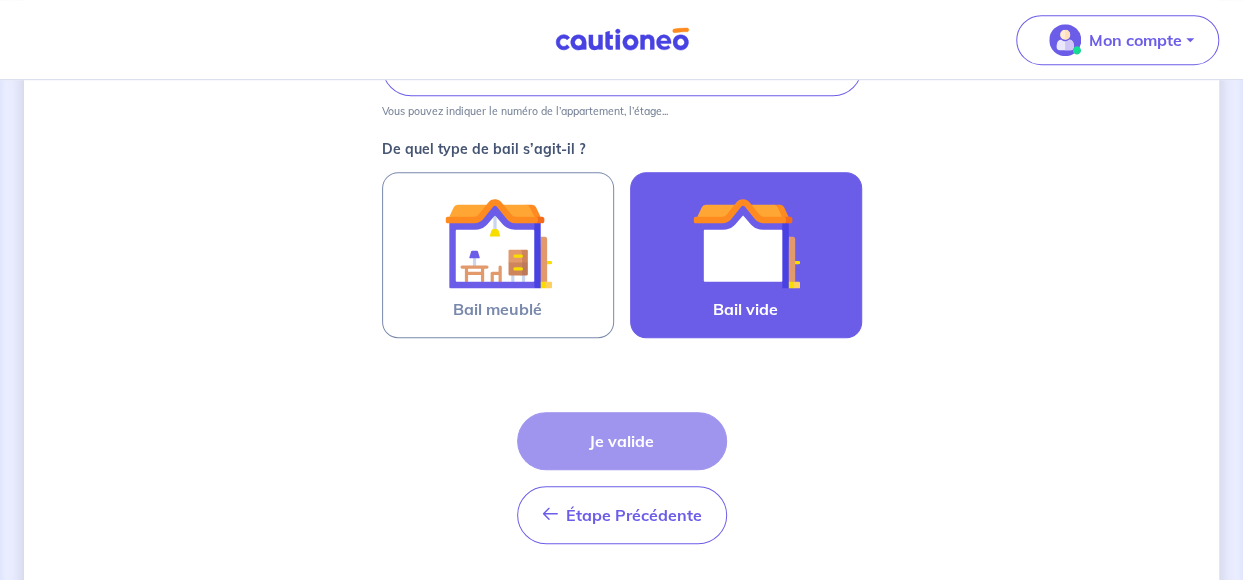 click on "Bail vide" at bounding box center [745, 309] 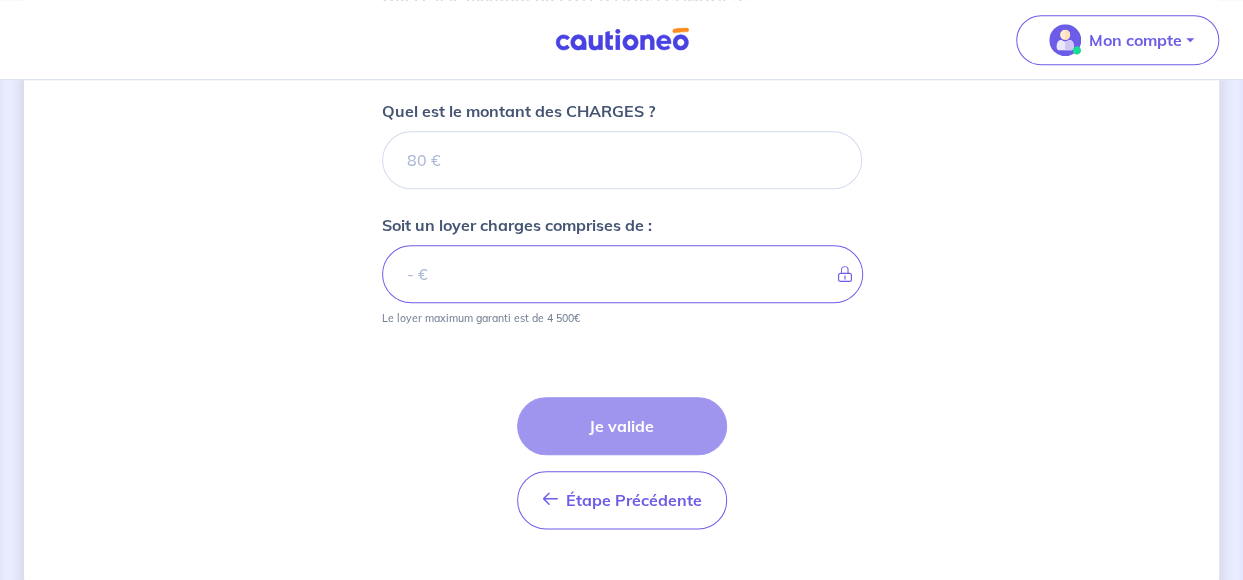 scroll, scrollTop: 932, scrollLeft: 0, axis: vertical 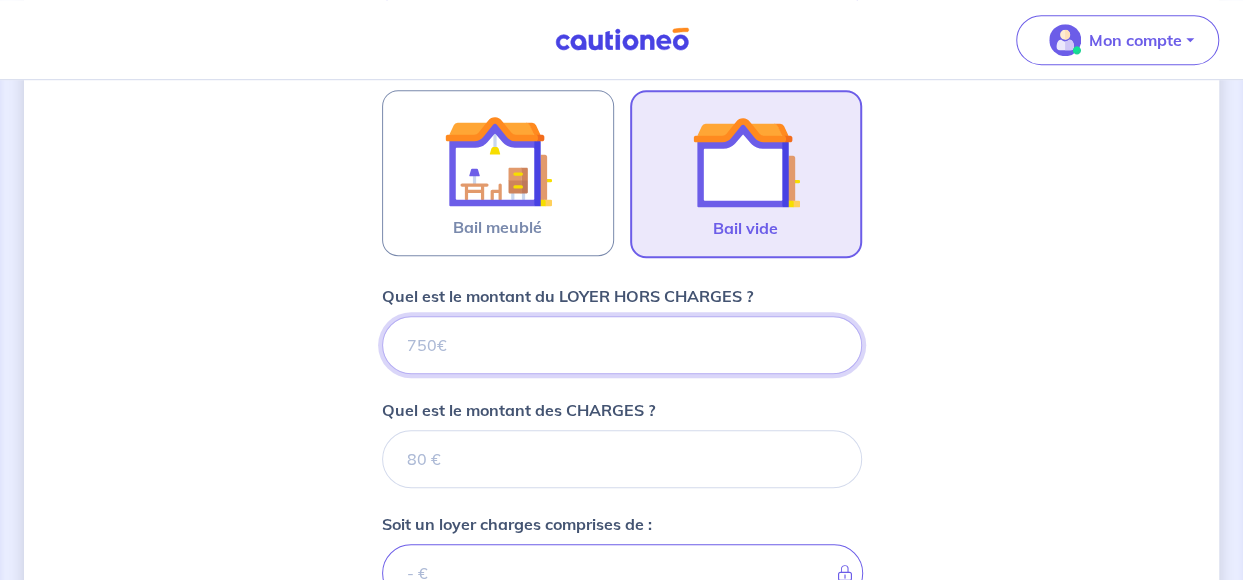 type on "3" 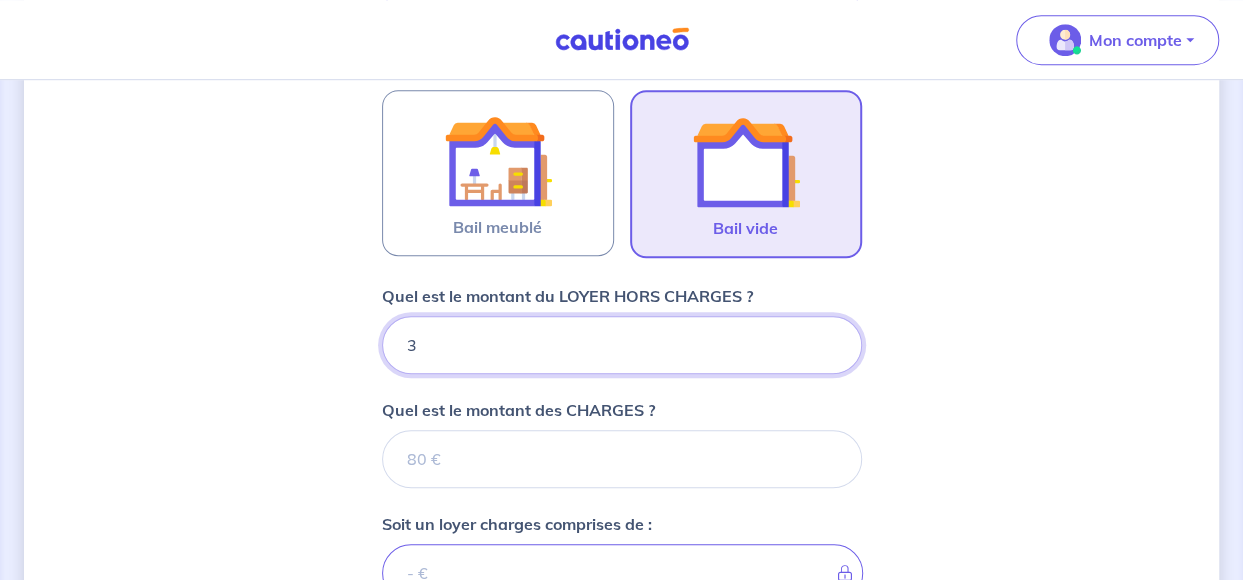 type 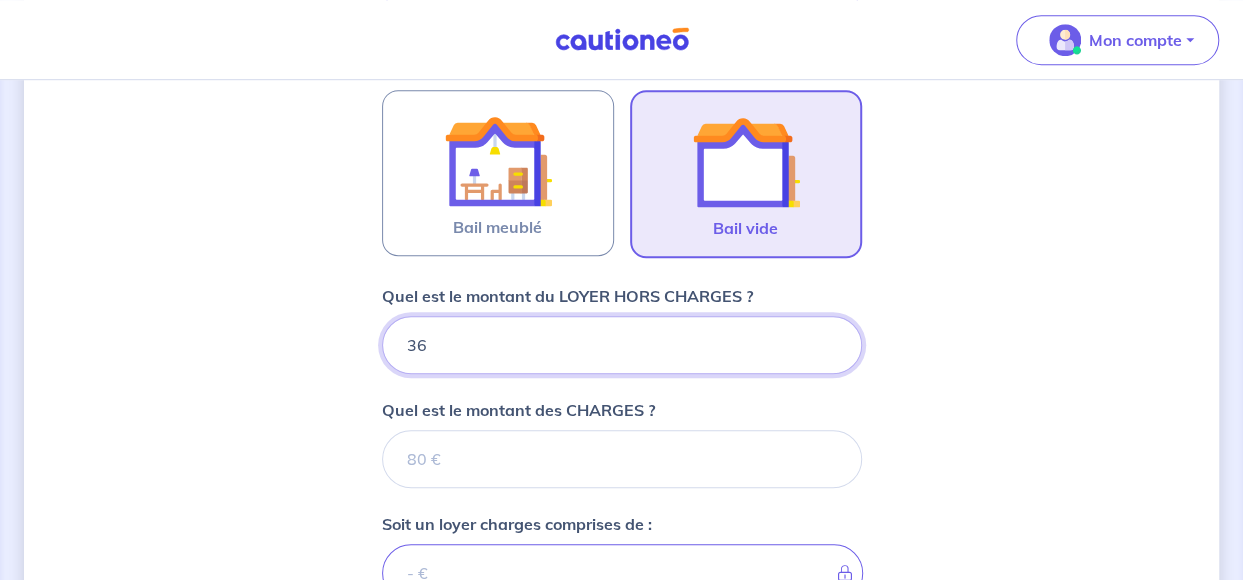 type on "360" 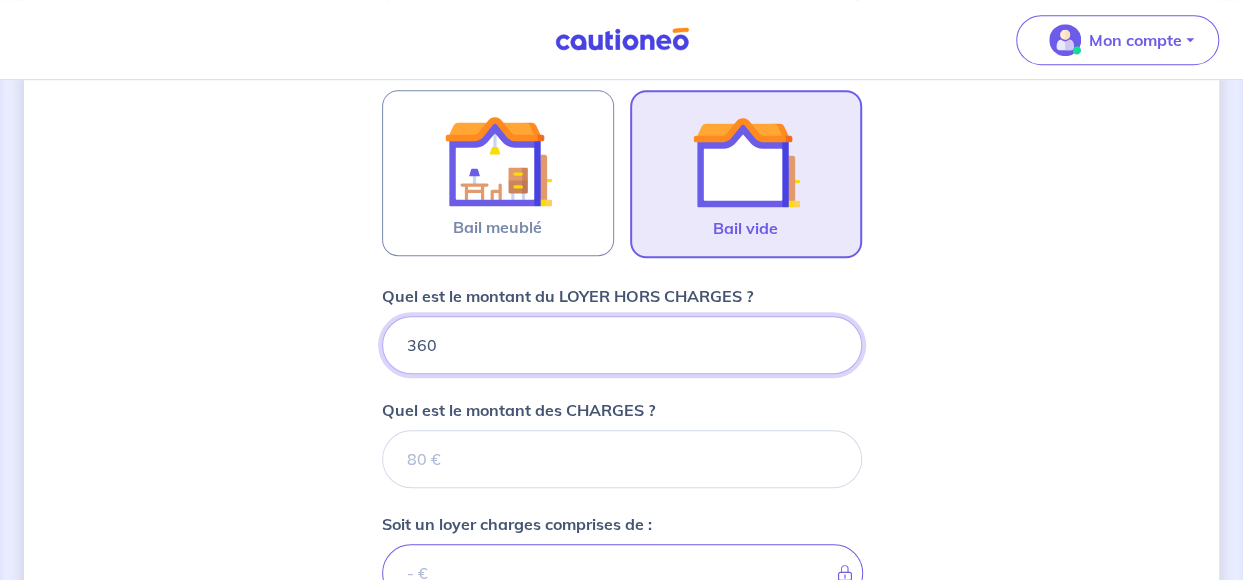 type 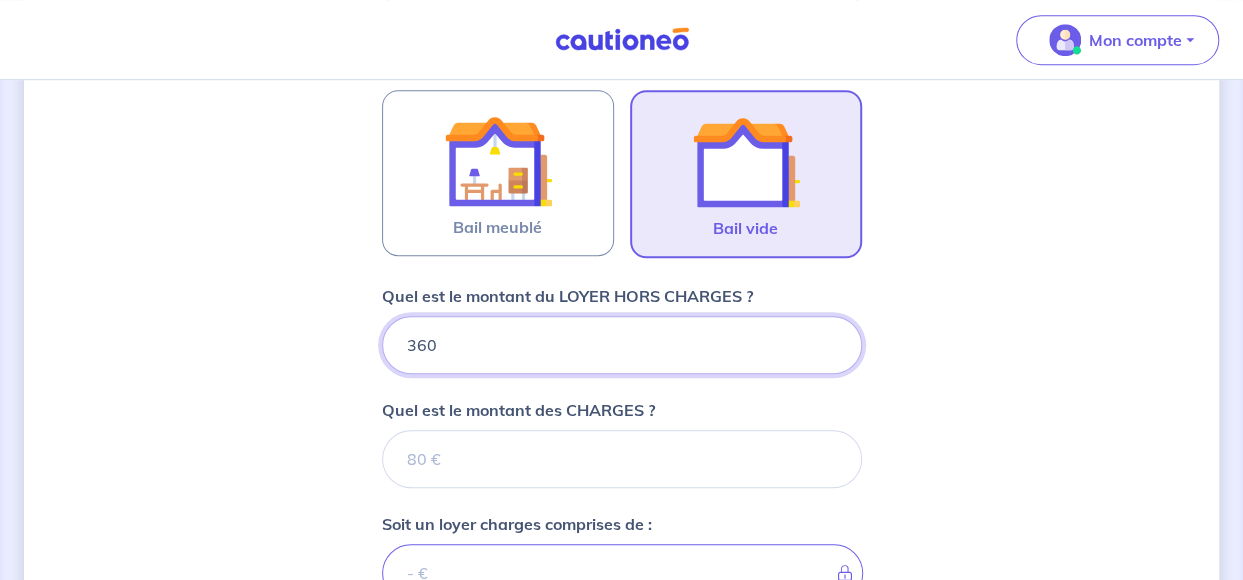 type on "360" 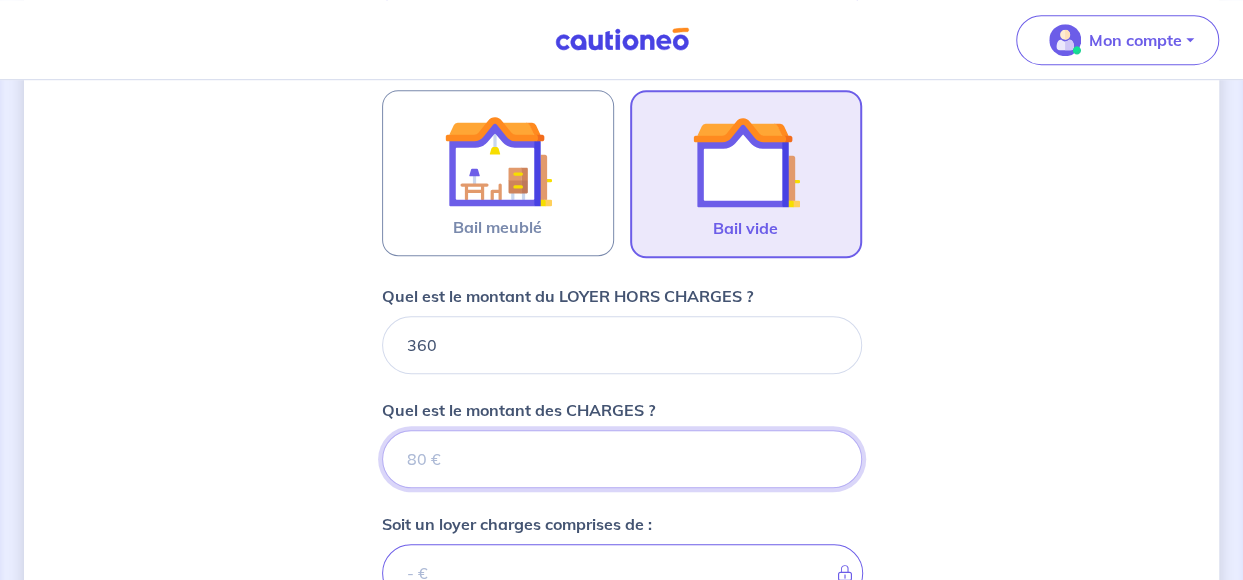 click on "Quel est le montant des CHARGES ?" at bounding box center [622, 459] 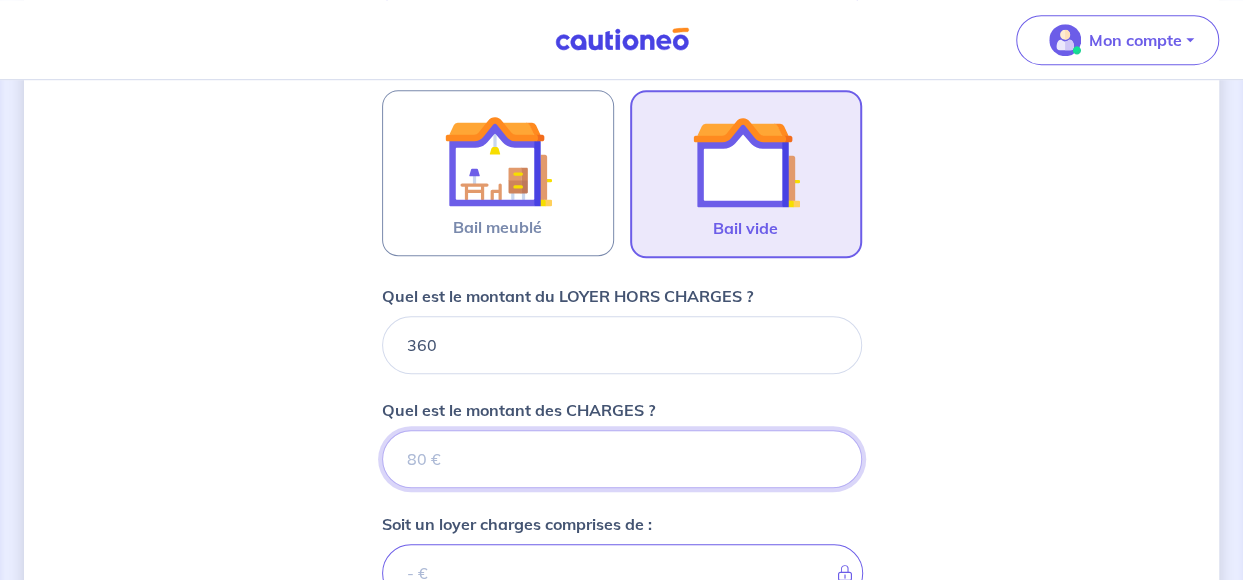 type on "0" 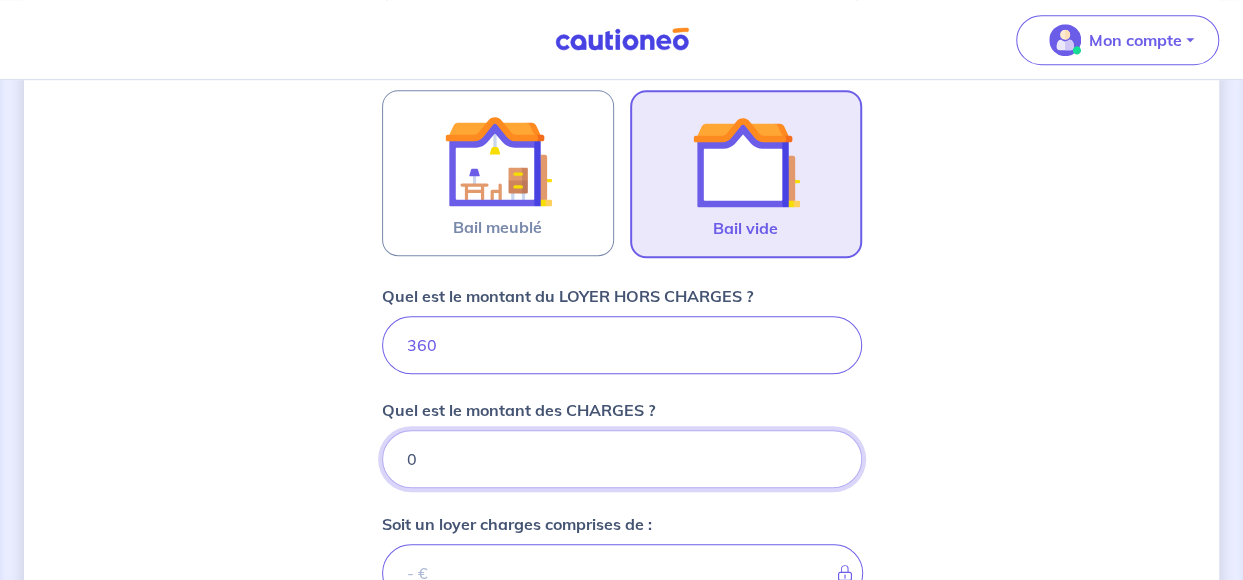 type on "360" 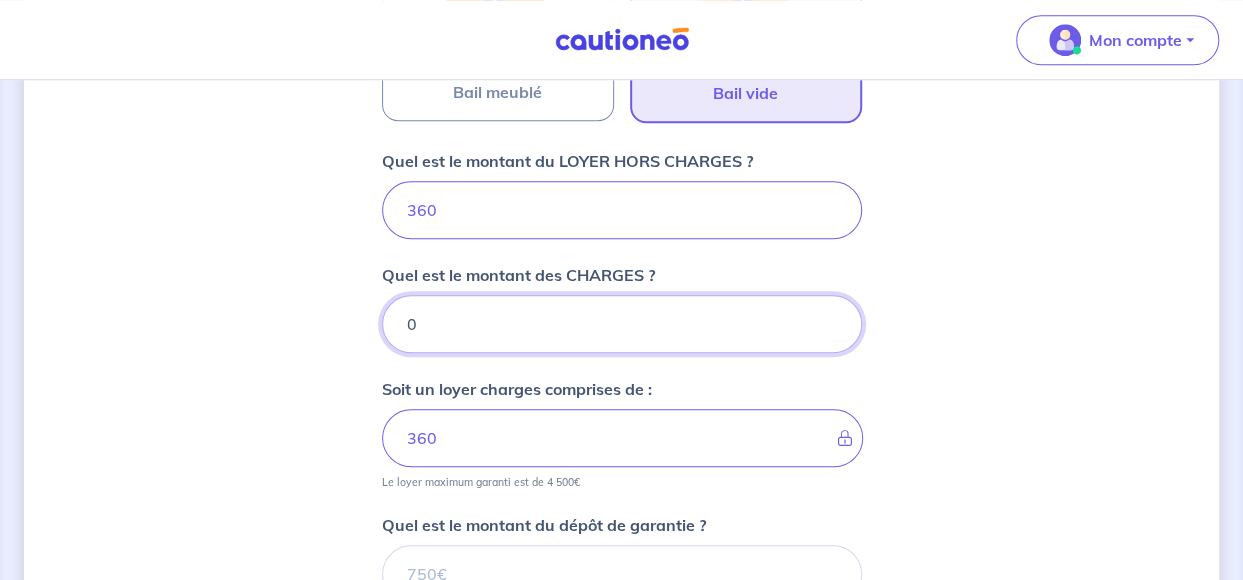 scroll, scrollTop: 803, scrollLeft: 0, axis: vertical 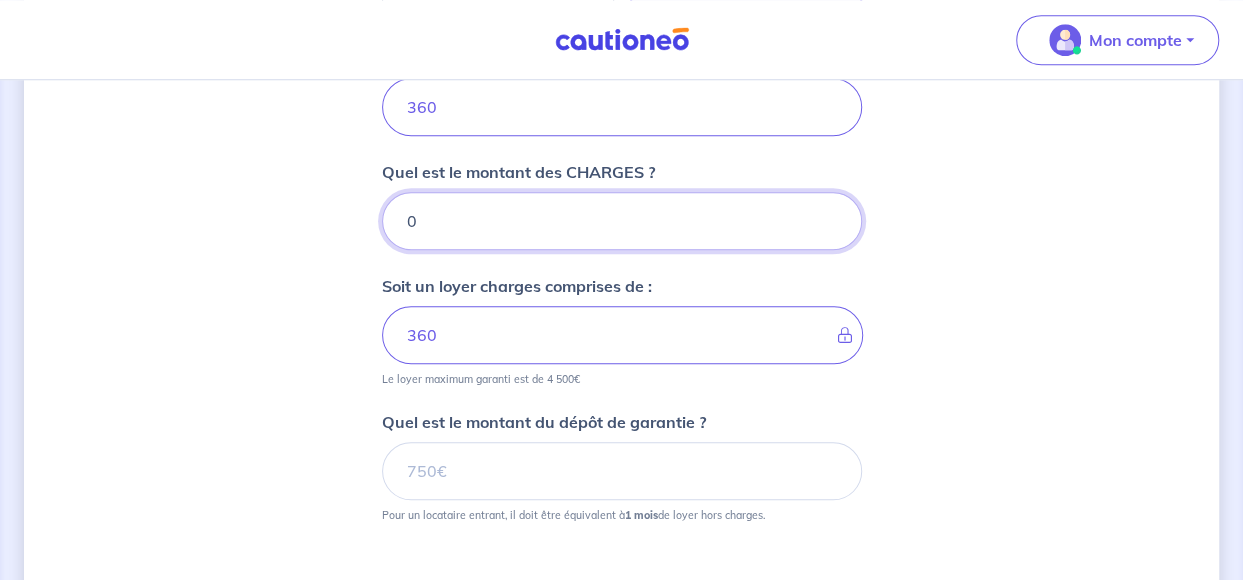 type on "0" 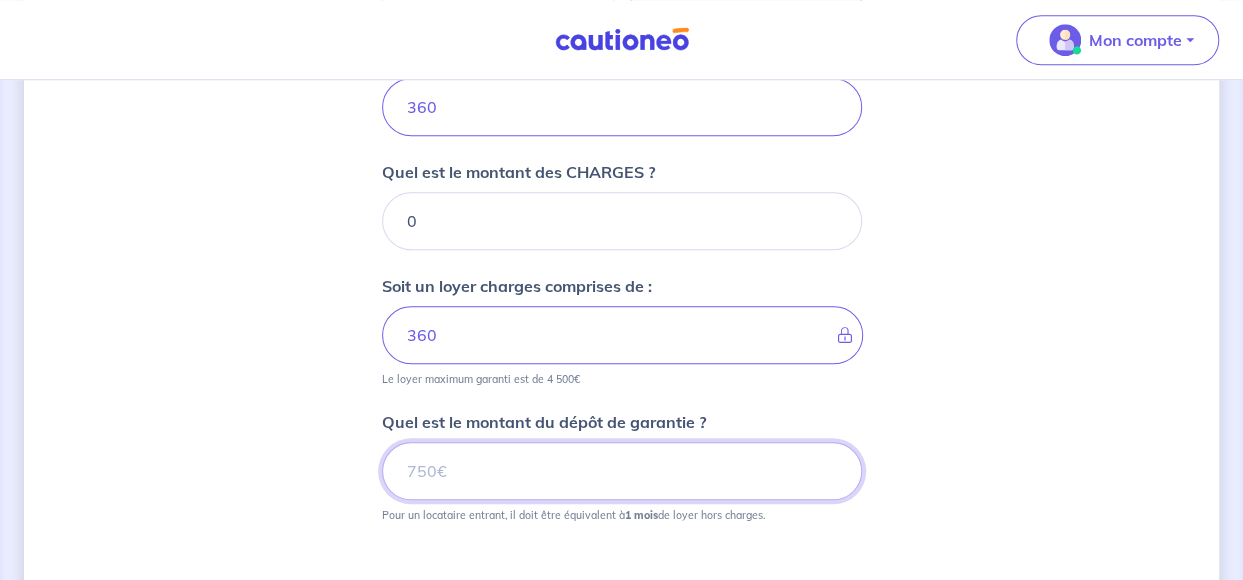 click on "Quel est le montant du dépôt de garantie ?" at bounding box center (622, 471) 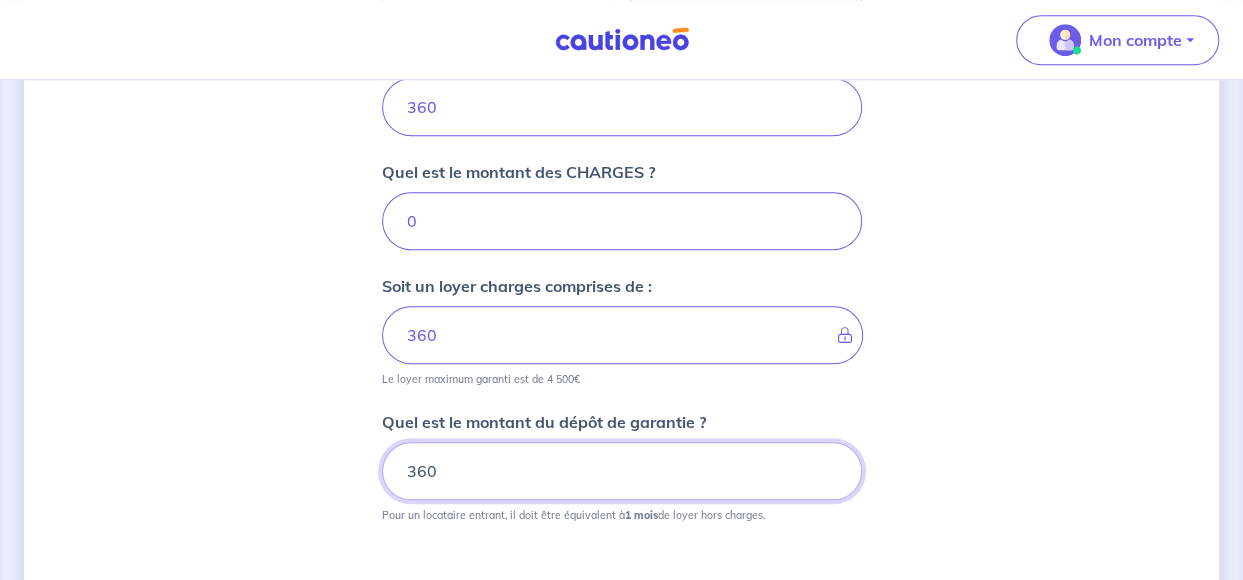 type on "360" 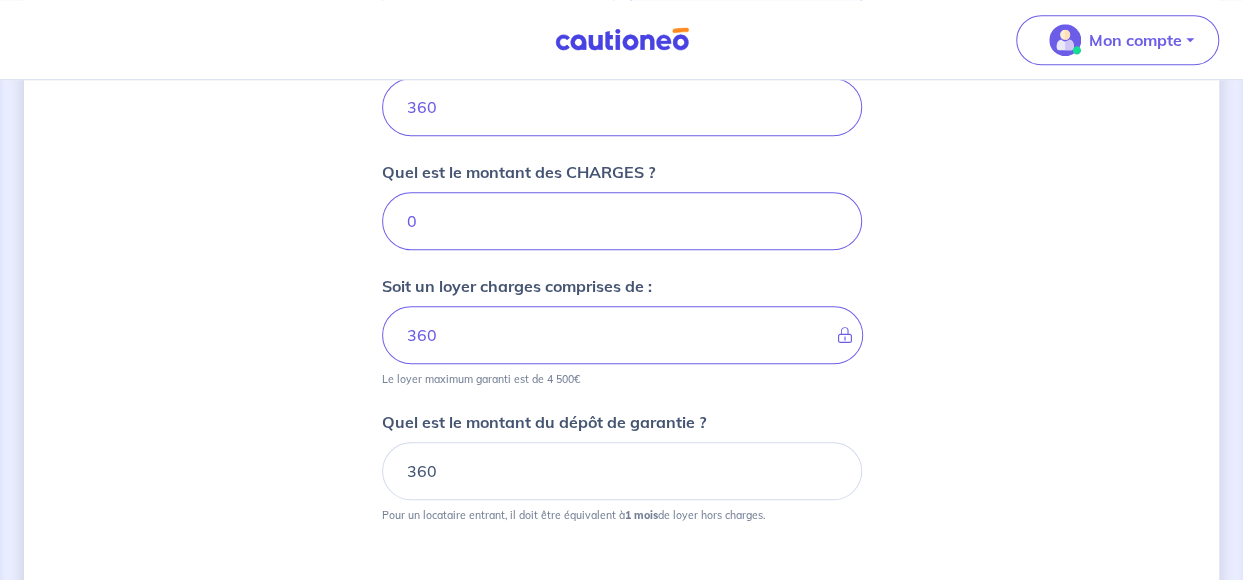 click on "Dites-nous en plus sur votre bien Où se situe votre bien en location ? [NUMBER] [STREET], [CITY], [COUNTRY] Sélectionnez l'adresse dans la liste proposée Cochez cette case, si l'adresse n'apparaît pas dans la liste Vous pouvez indiquer le numéro de l’appartement, l’étage... rez de chaussée gauche Vous pouvez indiquer le numéro de l’appartement, l’étage... De quel type de bail s’agit-il ? Bail meublé Bail vide Quel est le montant du LOYER HORS CHARGES ? 360 Quel est le montant des CHARGES ? 0 Soit un loyer charges comprises de : 360 Le loyer maximum garanti est de 4 500€ Quel est le montant du dépôt de garantie ? 360 Pour un locataire entrant, il doit être équivalent à  1 mois  de loyer hors charges. Étape Précédente Précédent Je valide Je valide" at bounding box center [621, 23] 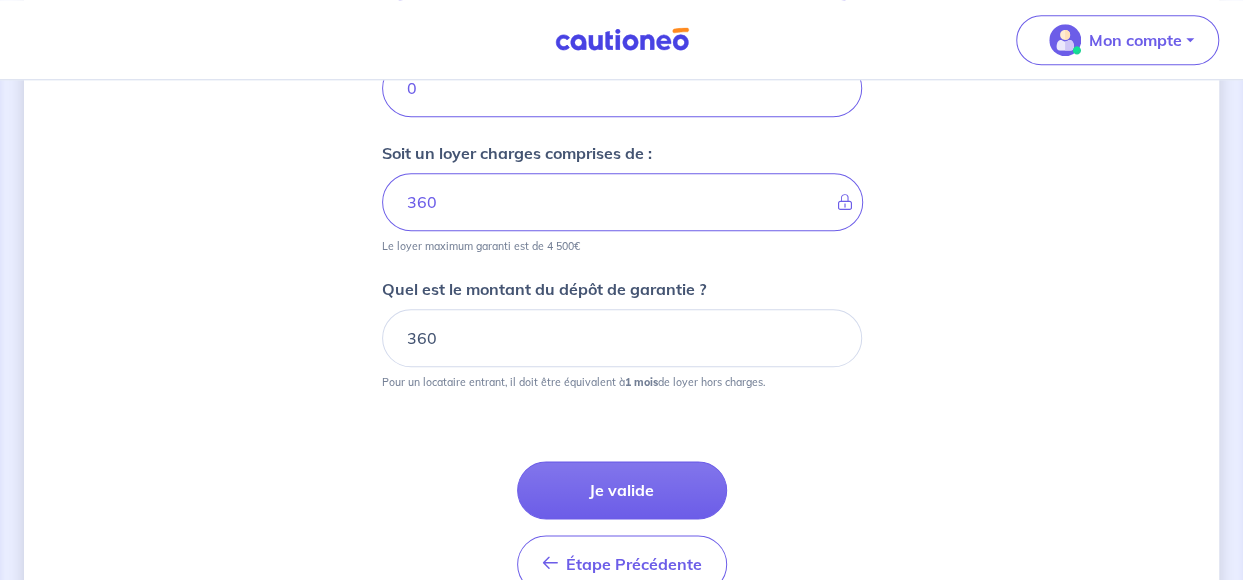scroll, scrollTop: 991, scrollLeft: 0, axis: vertical 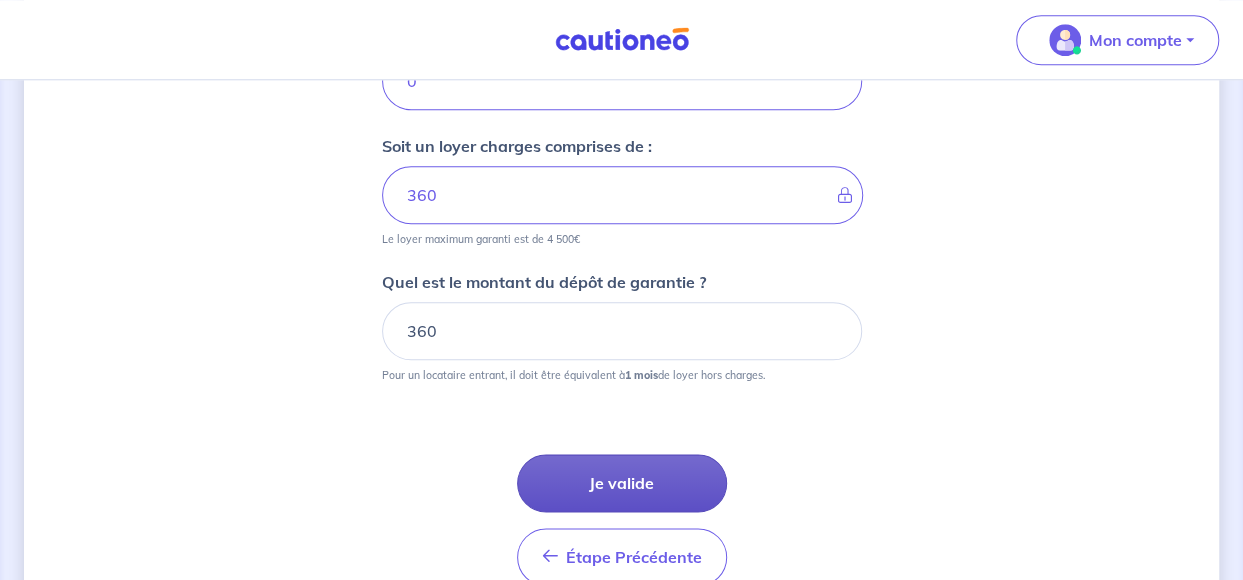 click on "Je valide" at bounding box center [622, 483] 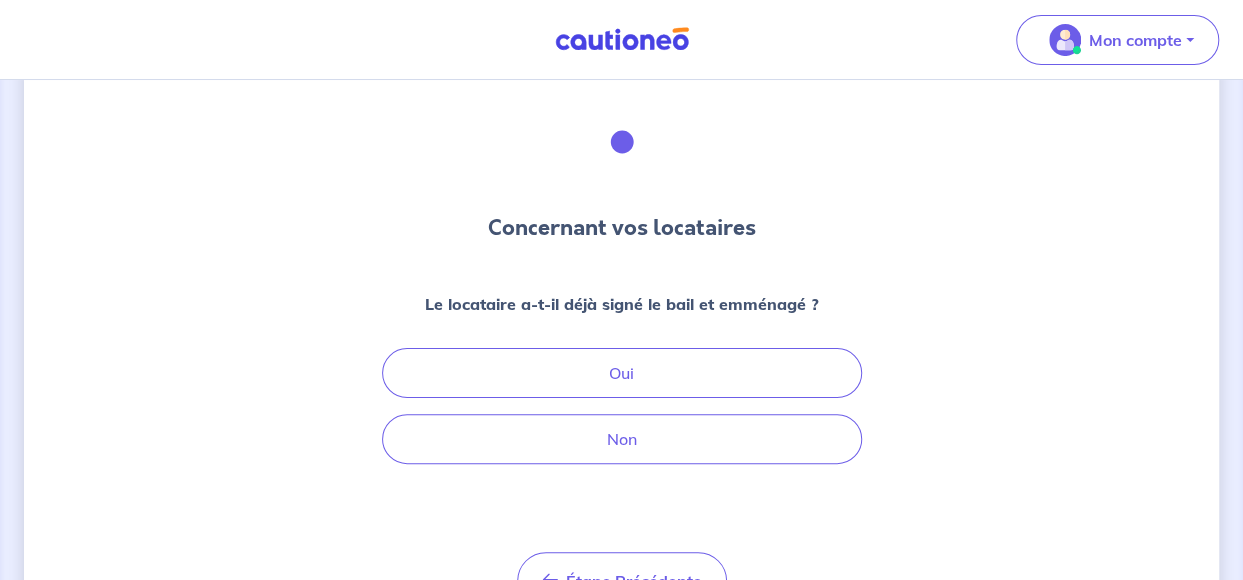 scroll, scrollTop: 0, scrollLeft: 0, axis: both 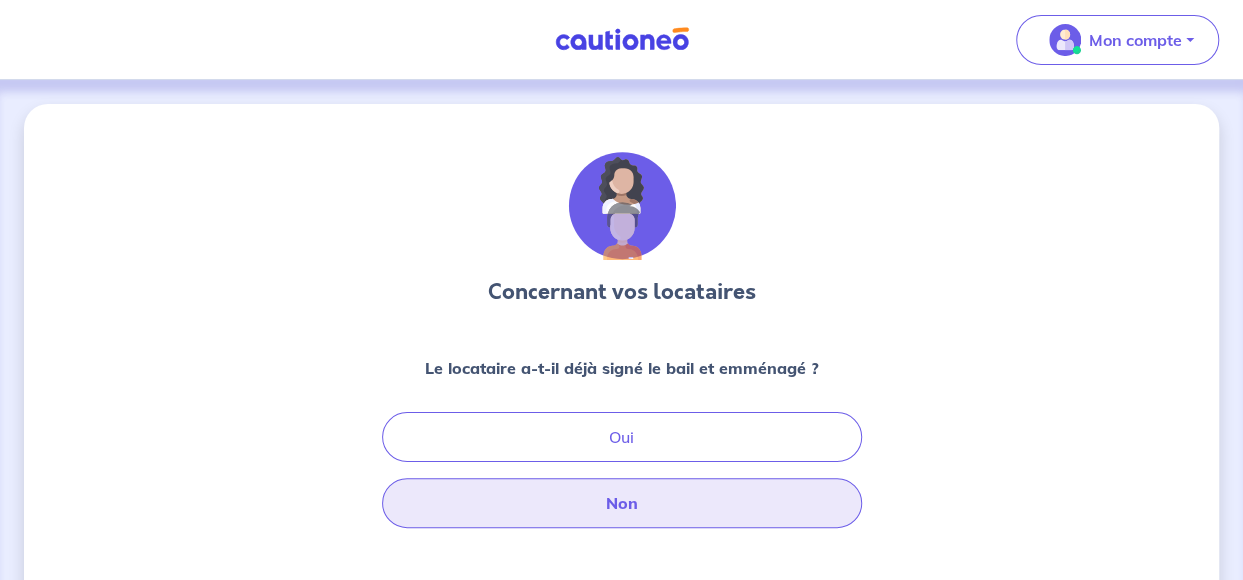 click on "Non" at bounding box center (622, 503) 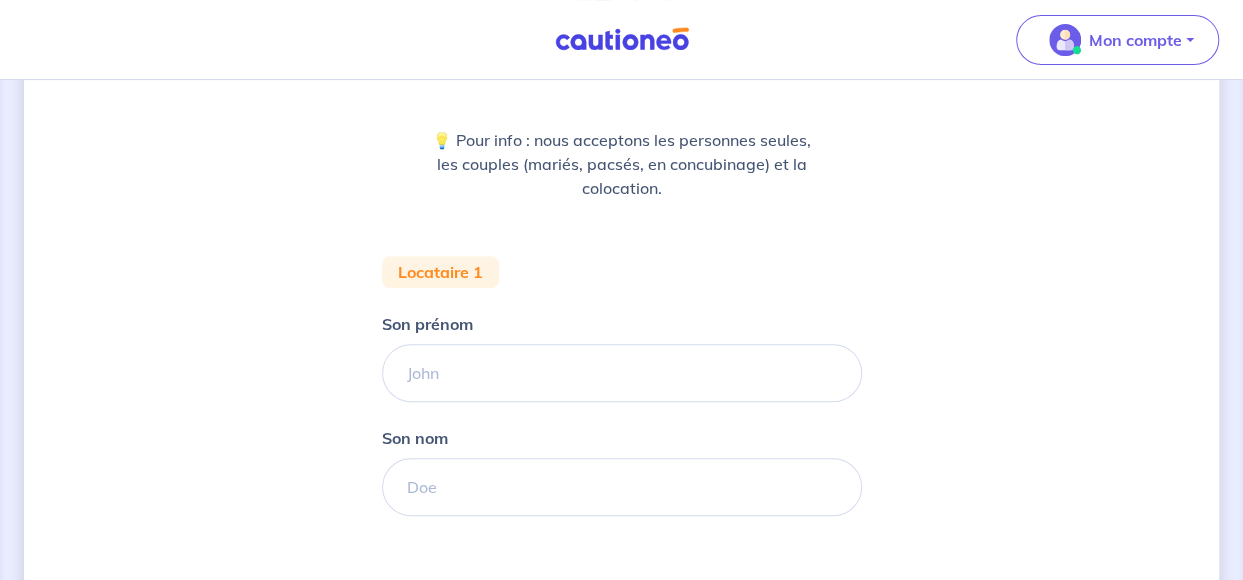 scroll, scrollTop: 226, scrollLeft: 0, axis: vertical 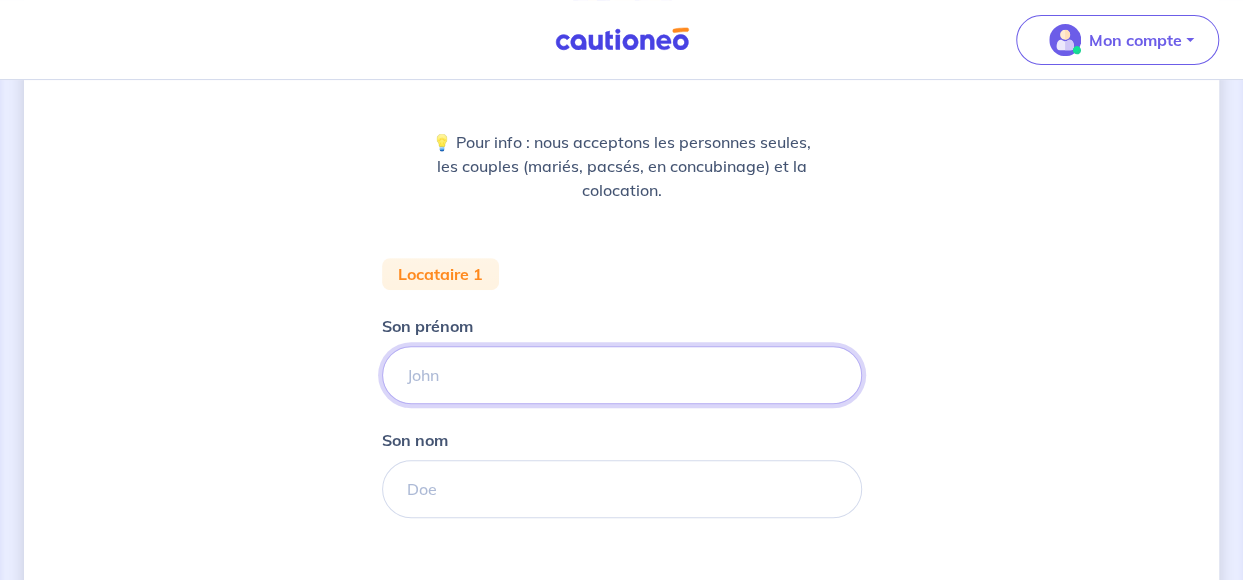 click on "Son prénom" at bounding box center [622, 375] 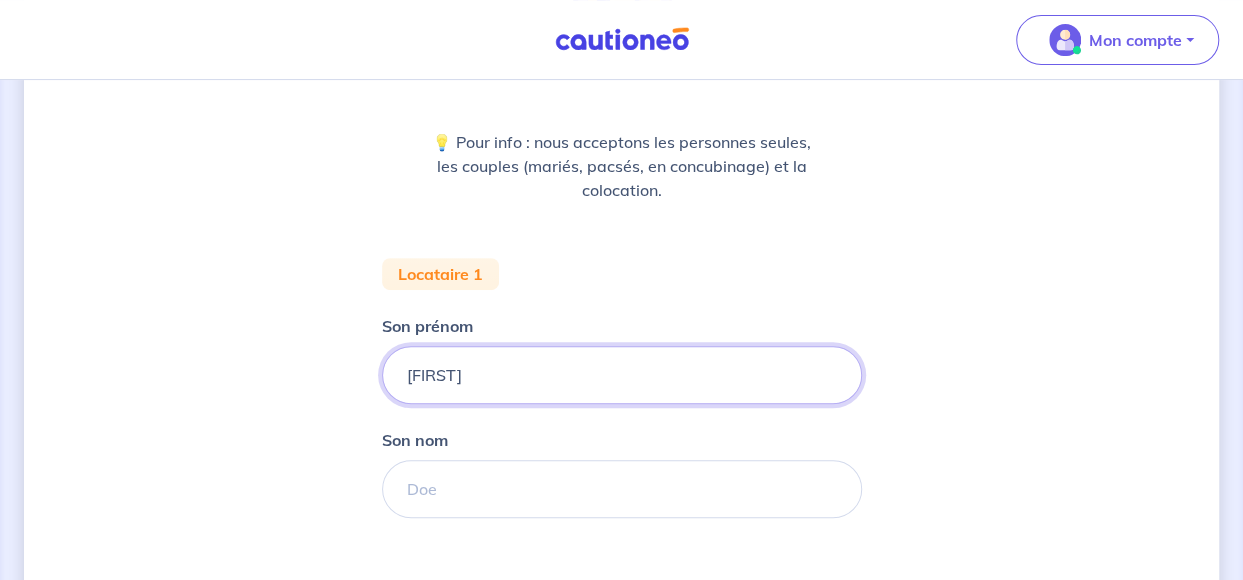 type on "[FIRST]" 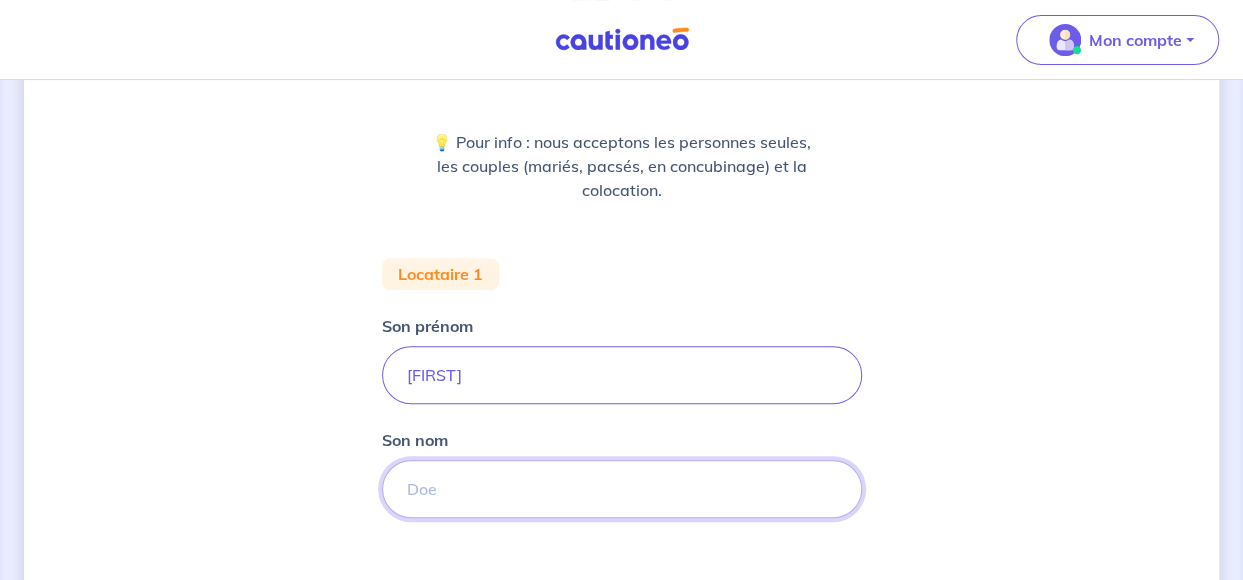 click on "Son nom" at bounding box center [622, 489] 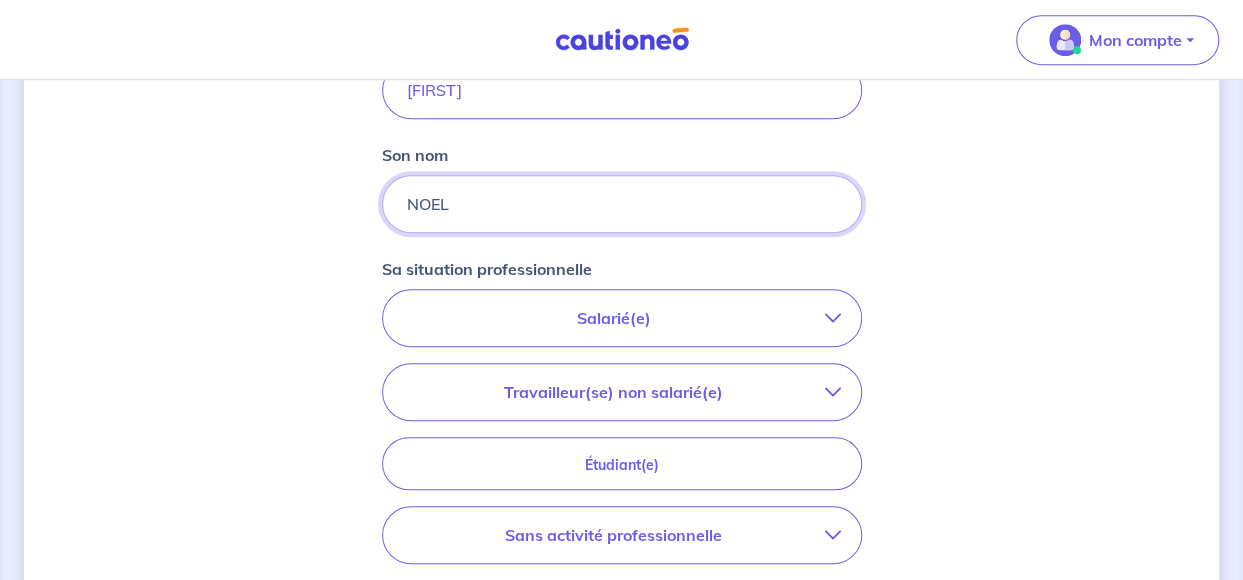 scroll, scrollTop: 509, scrollLeft: 0, axis: vertical 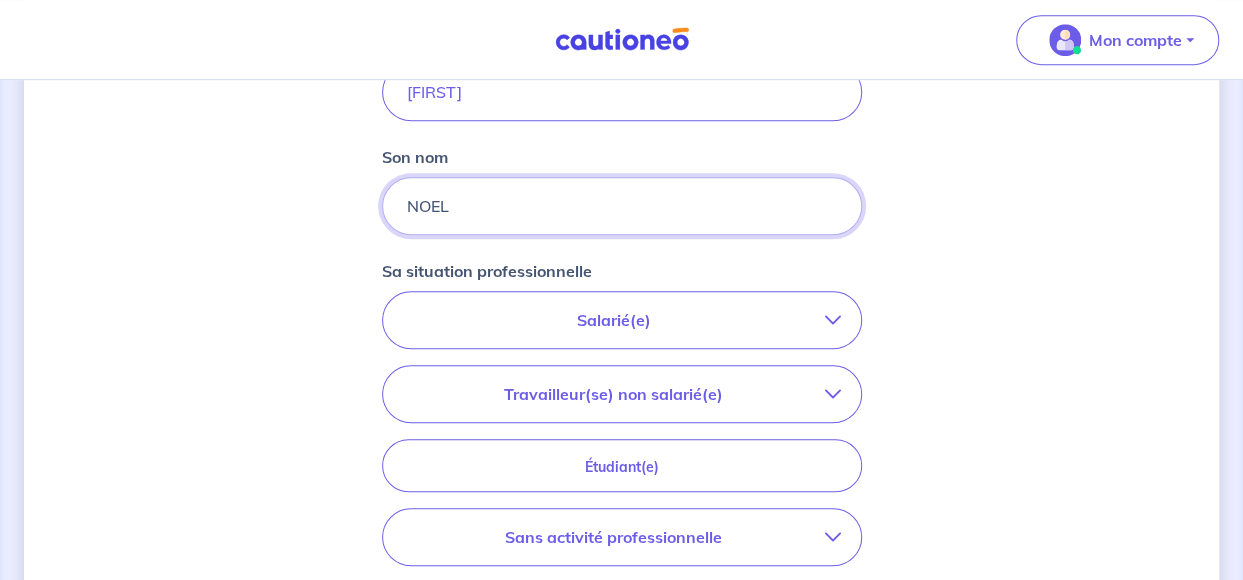 type on "NOEL" 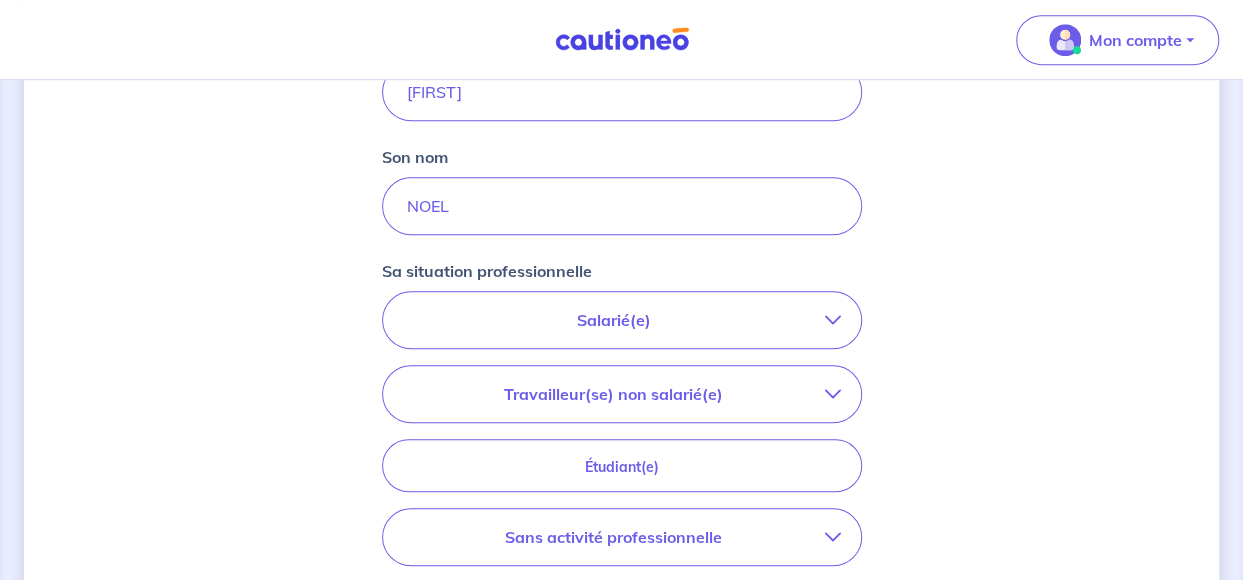 click on "Salarié(e)" at bounding box center [614, 320] 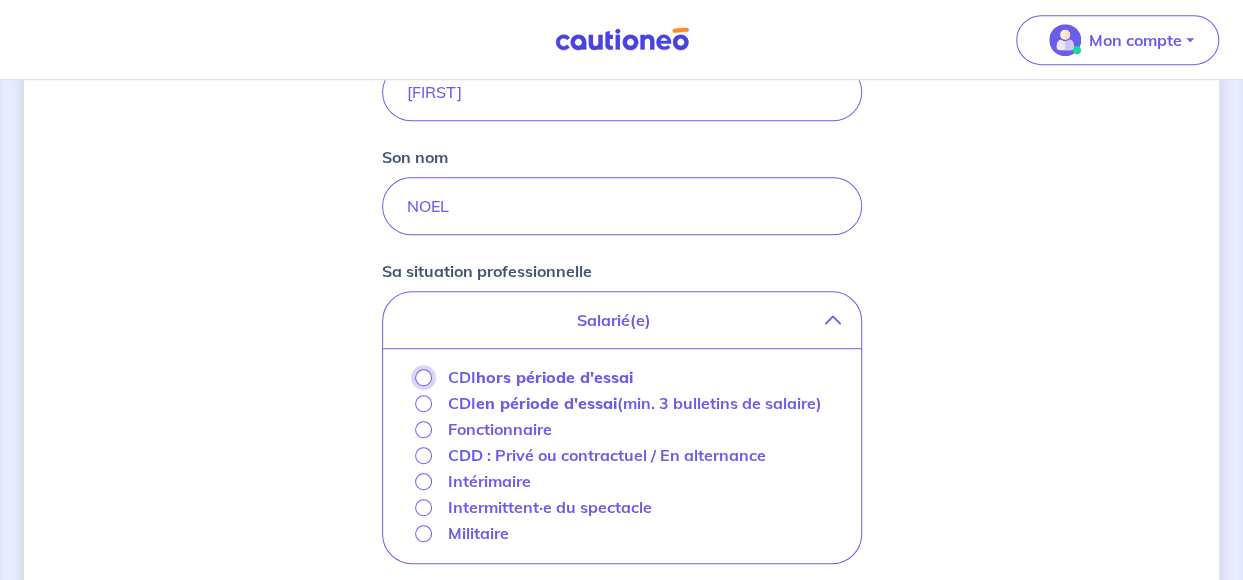 click on "CDI  hors période d'essai" at bounding box center (423, 377) 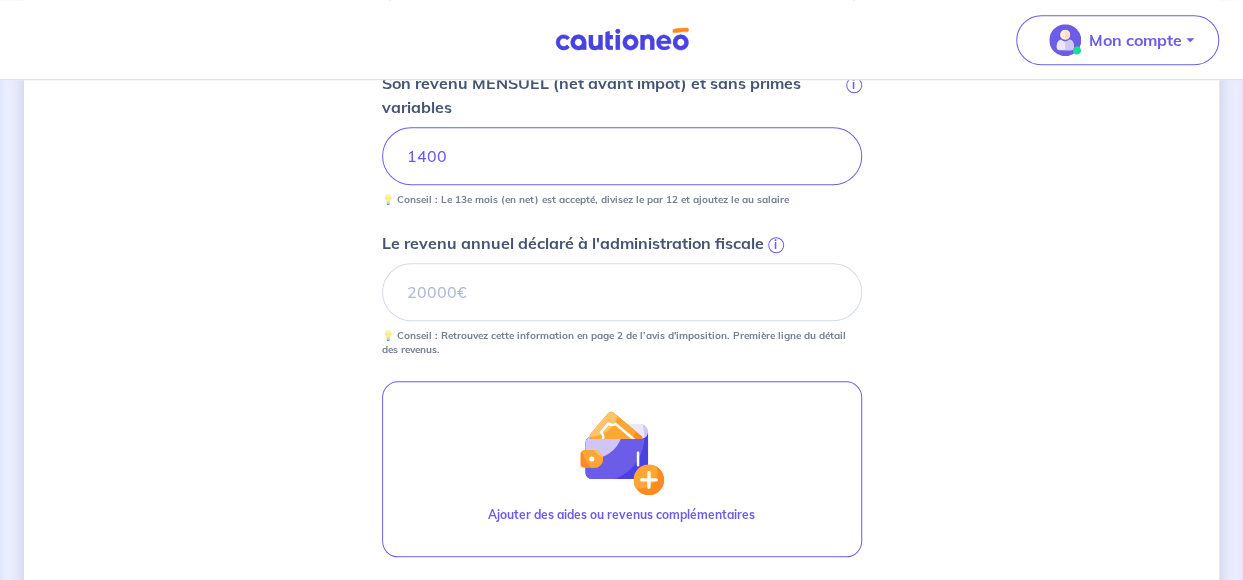 scroll, scrollTop: 811, scrollLeft: 0, axis: vertical 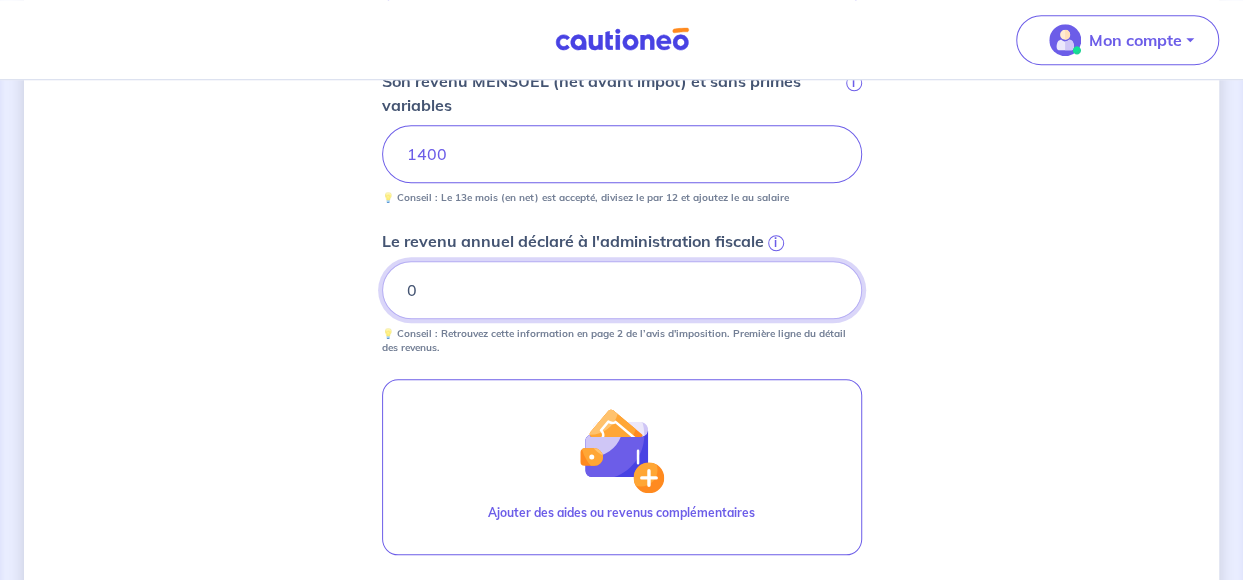 type on "0" 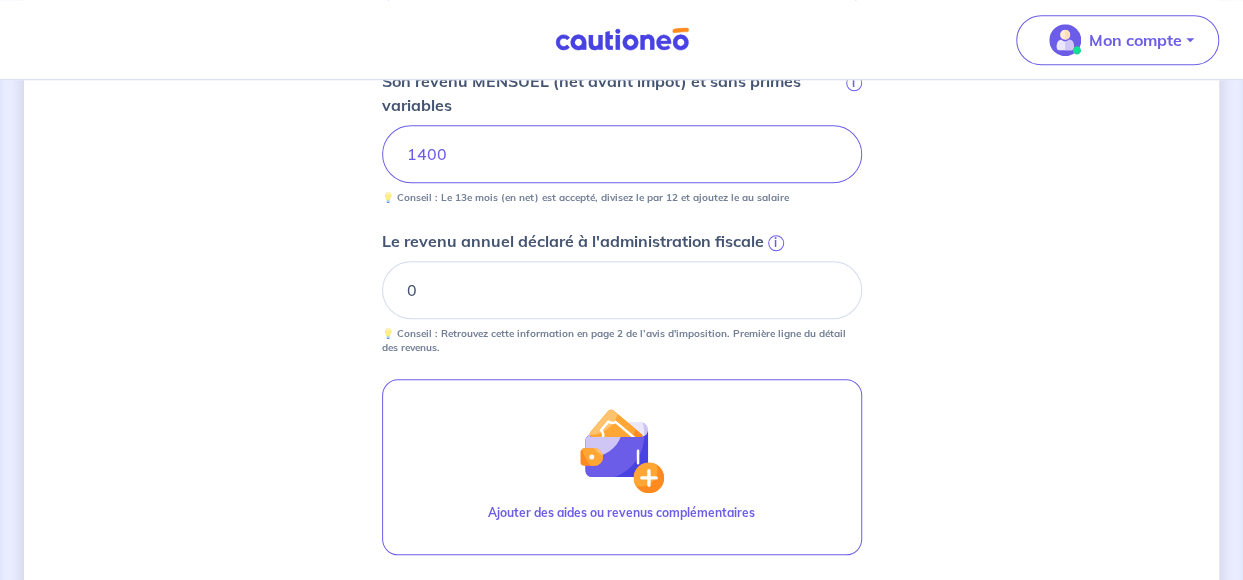 click on "i" at bounding box center [776, 243] 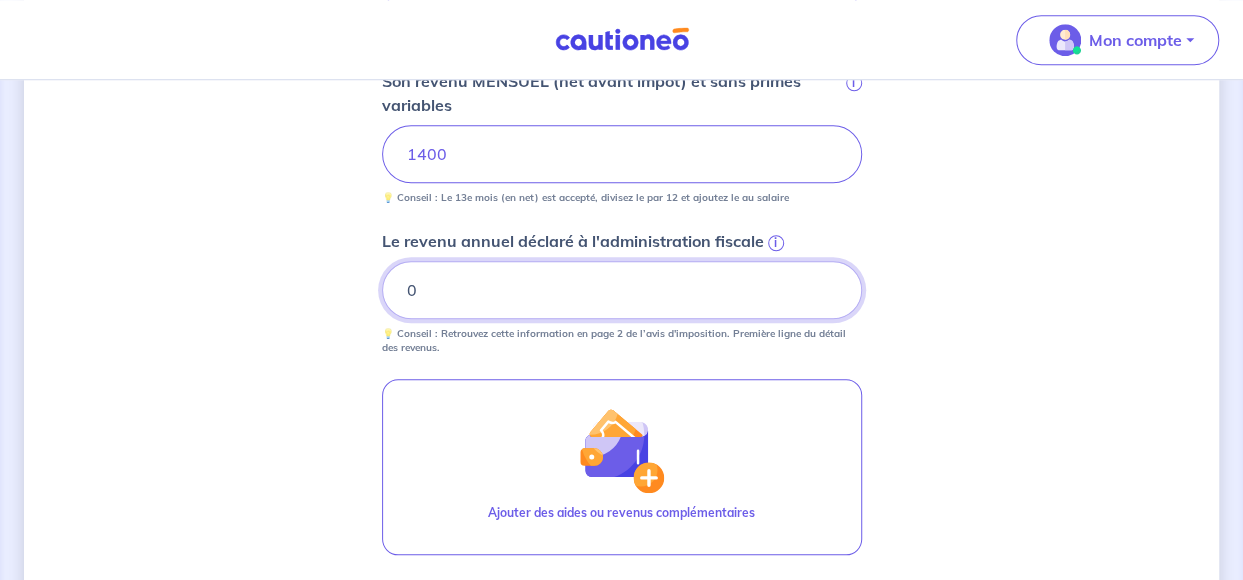 click on "0" at bounding box center (622, 290) 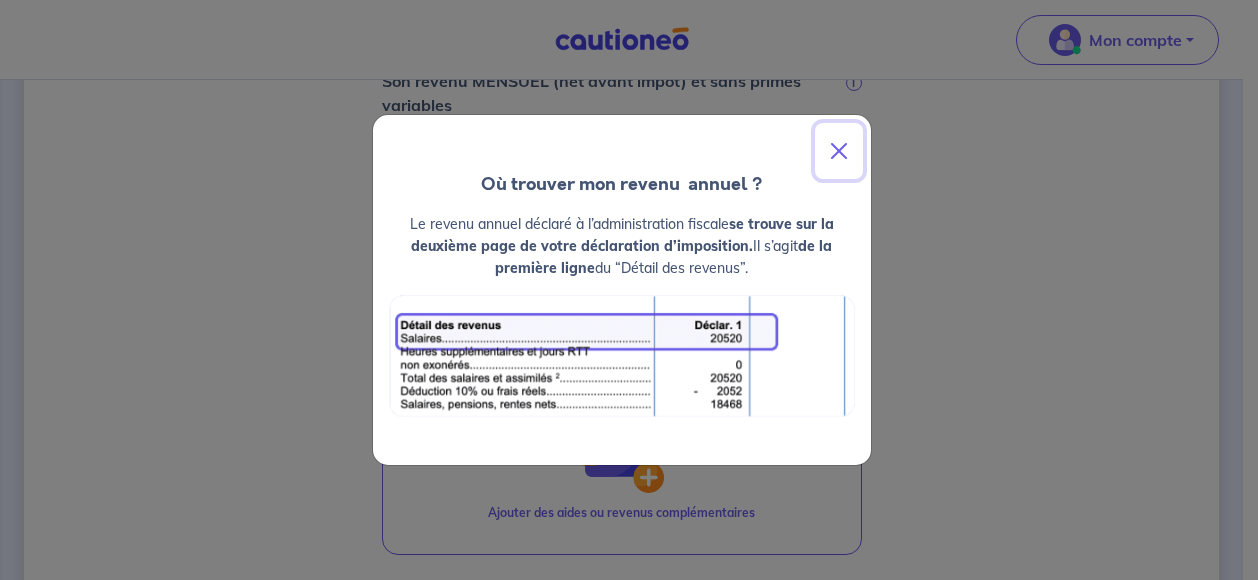 click at bounding box center (839, 151) 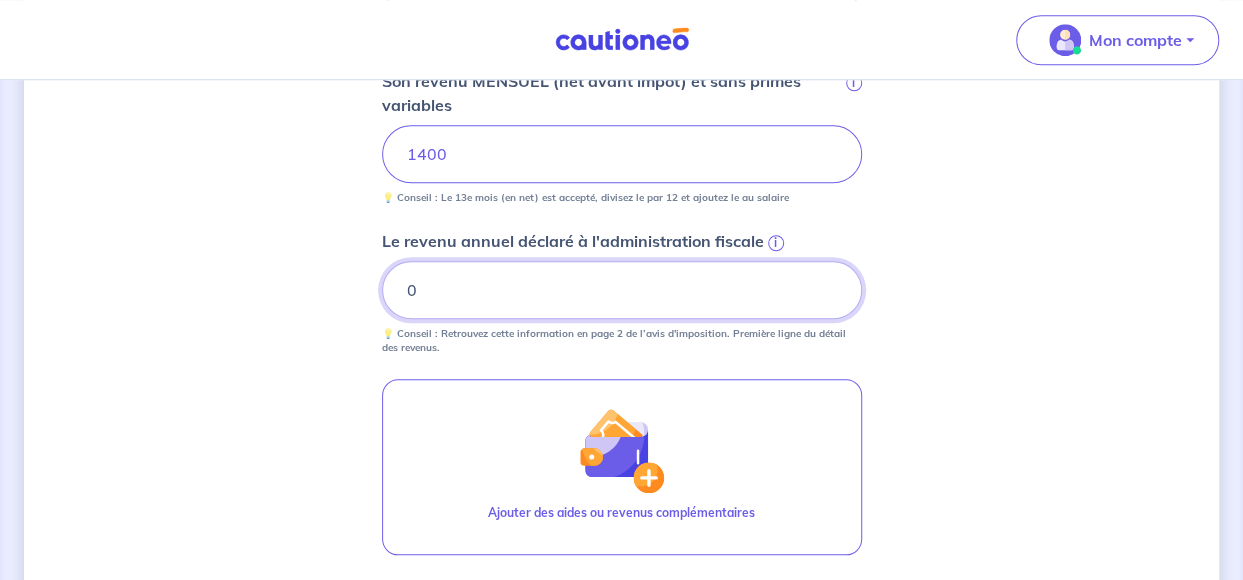 click on "0" at bounding box center [622, 290] 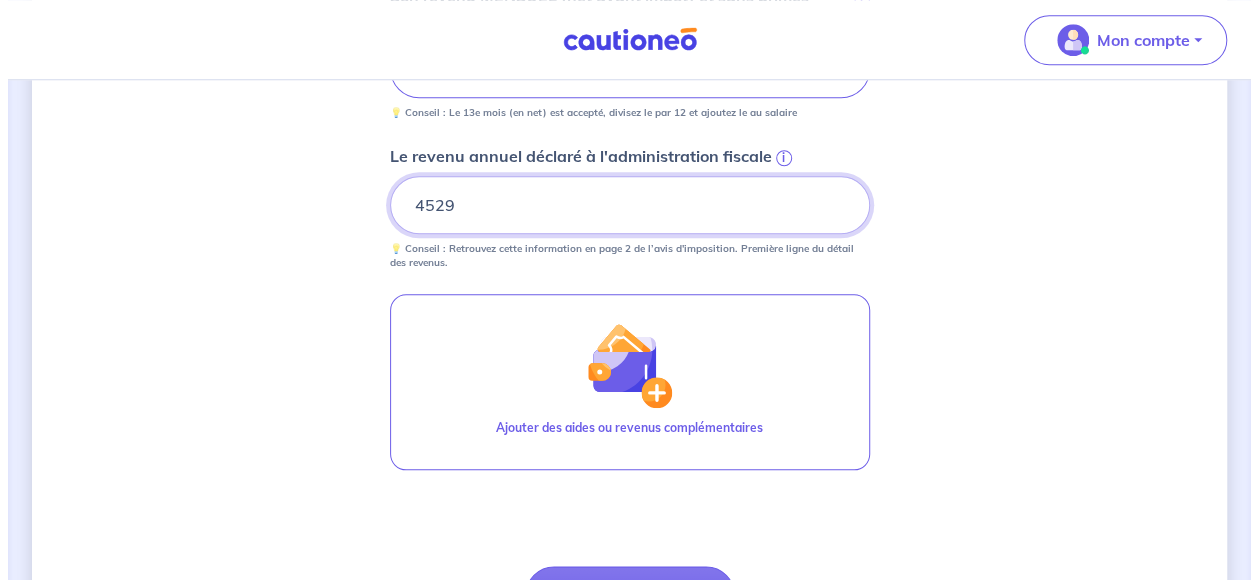 scroll, scrollTop: 899, scrollLeft: 0, axis: vertical 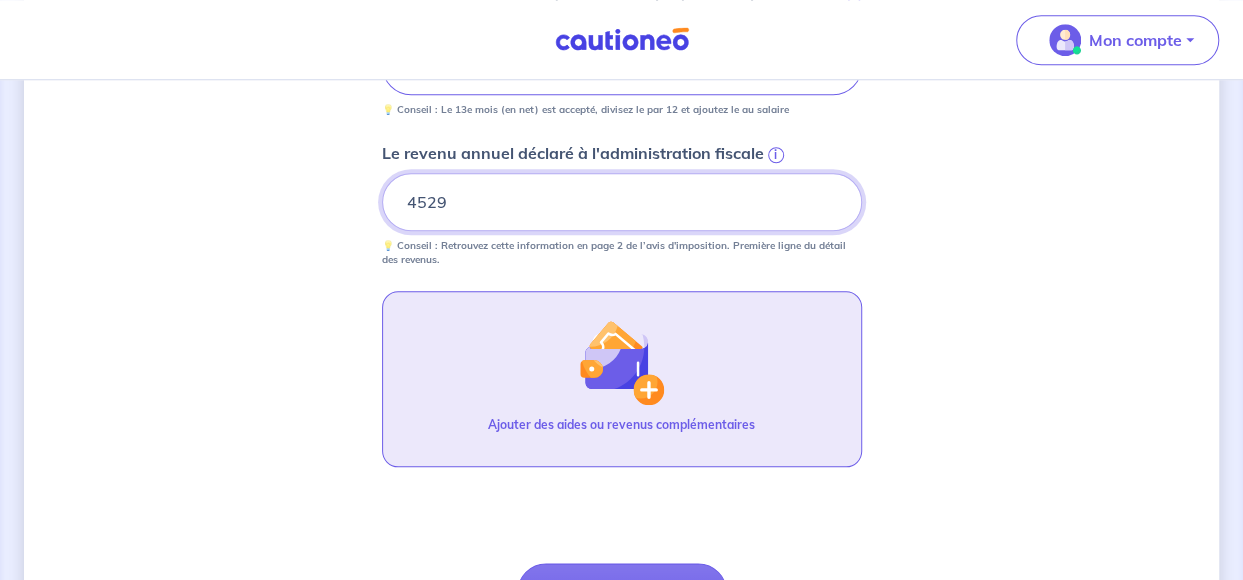 type on "4529" 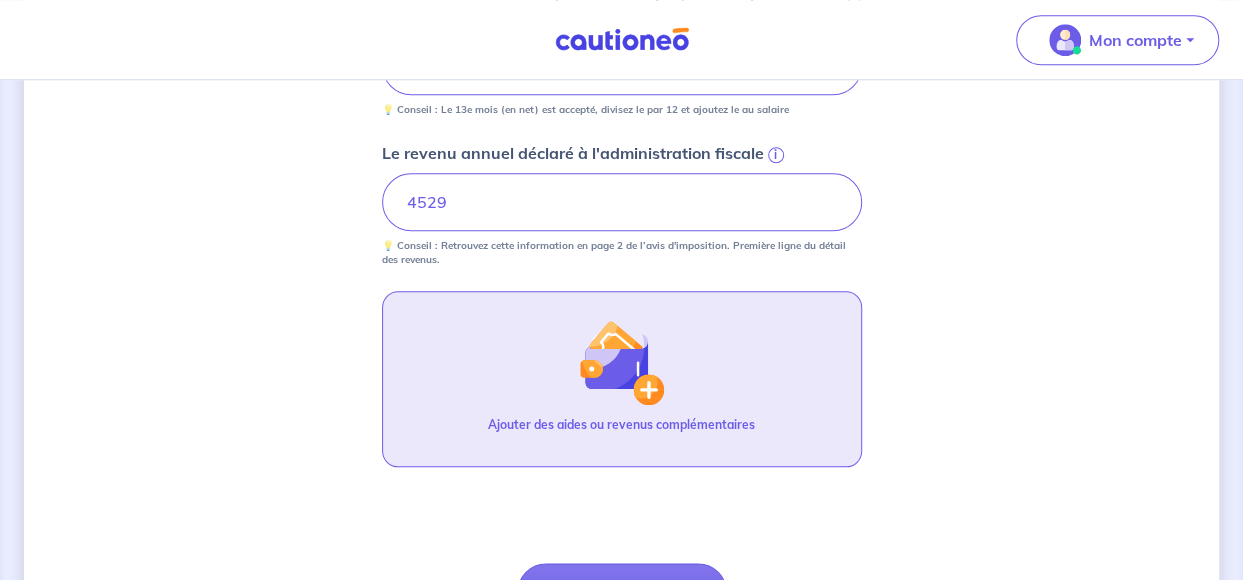 click at bounding box center (621, 362) 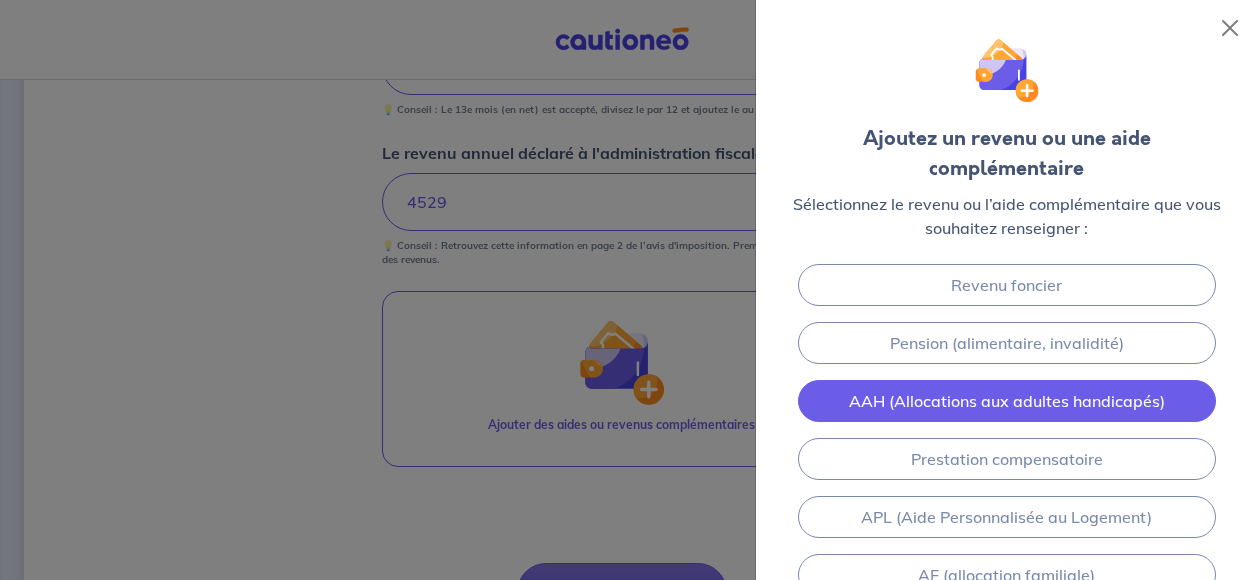 click on "AAH (Allocations aux adultes handicapés)" at bounding box center [1007, 401] 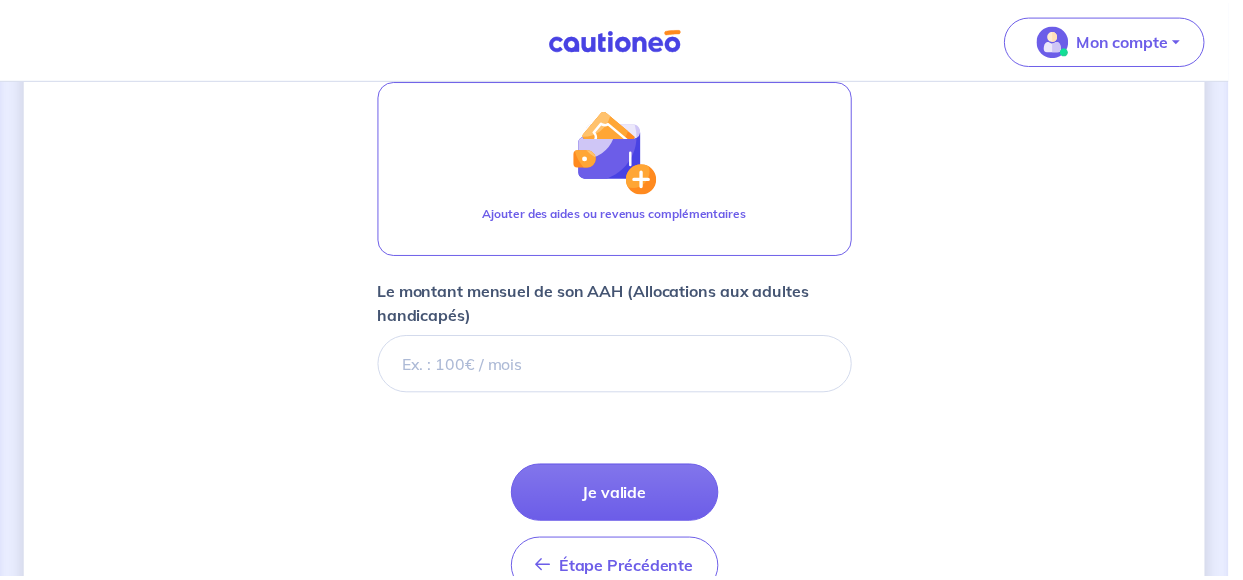 scroll, scrollTop: 1218, scrollLeft: 0, axis: vertical 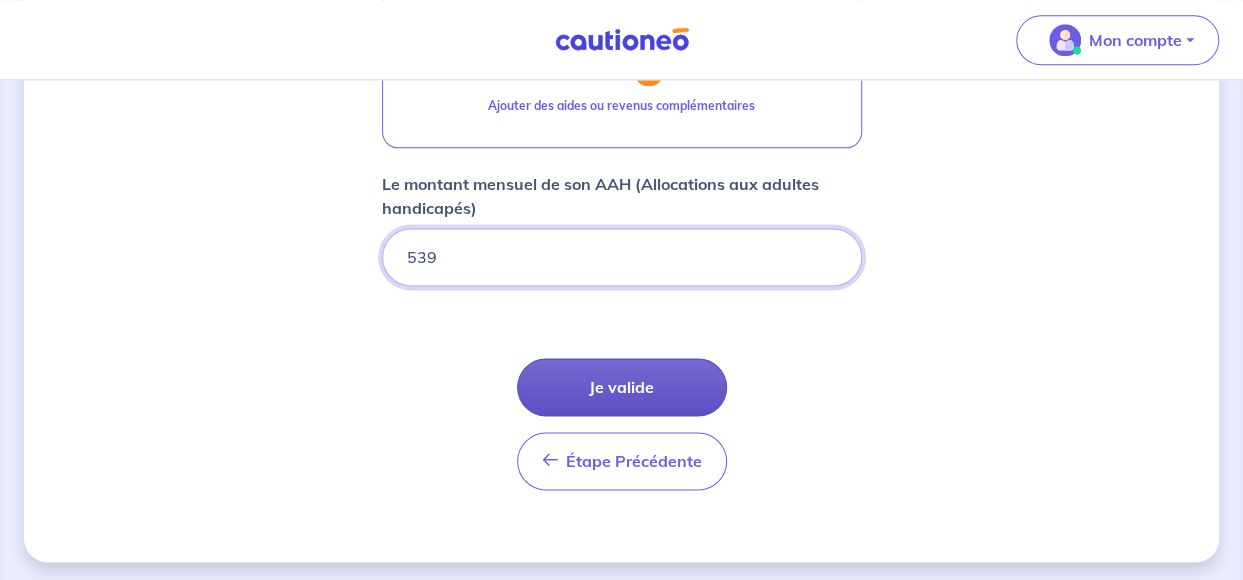 type on "539" 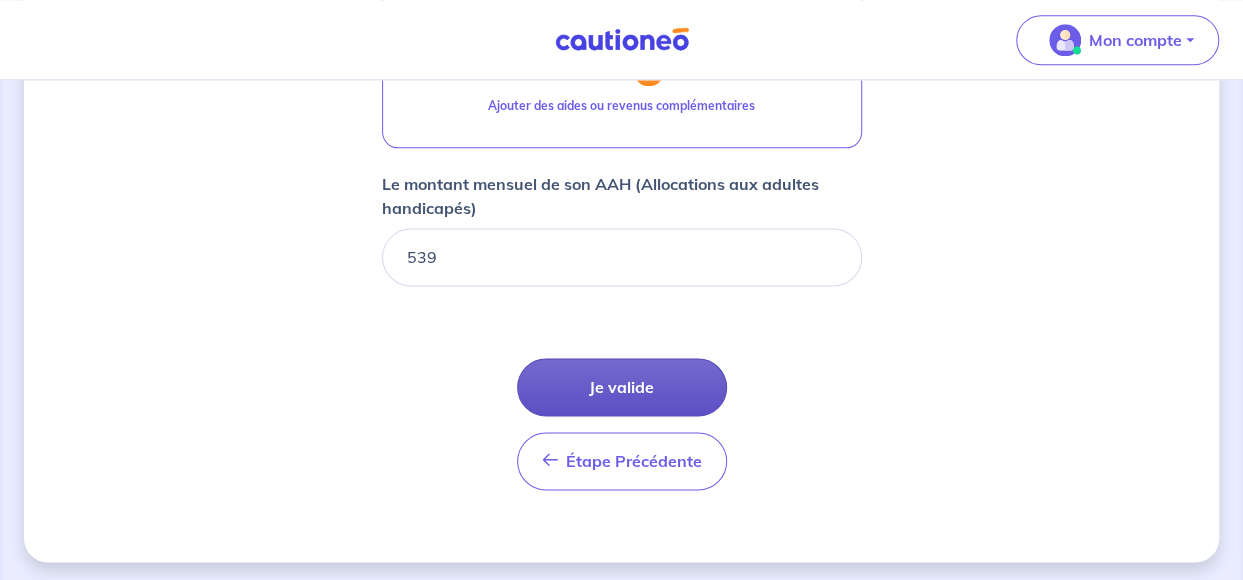 click on "Je valide" at bounding box center [622, 387] 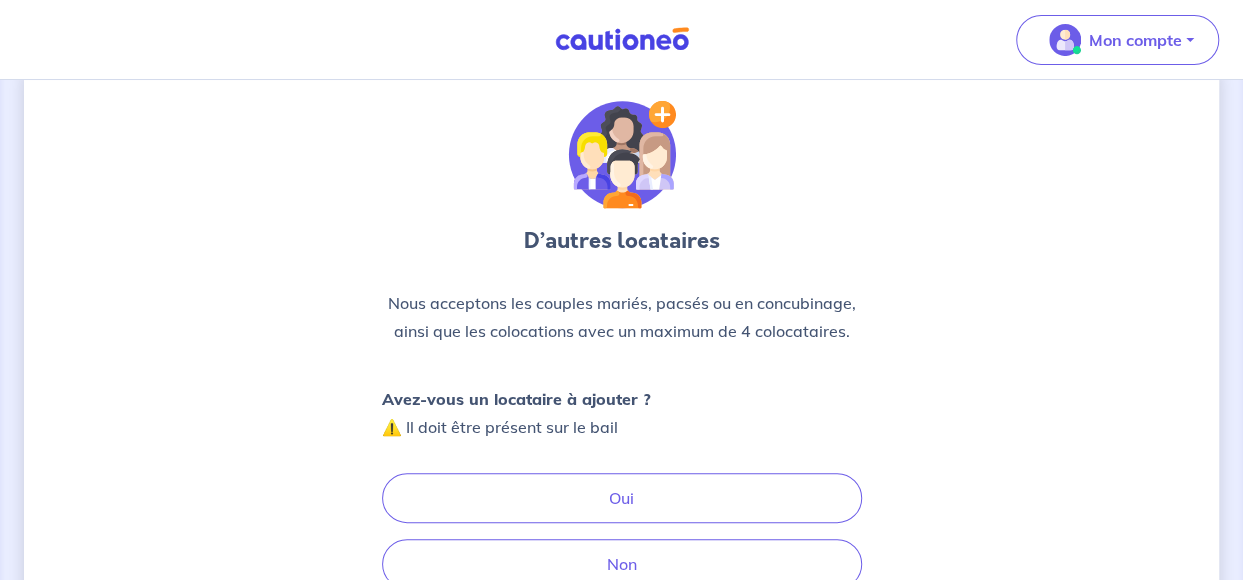 scroll, scrollTop: 0, scrollLeft: 0, axis: both 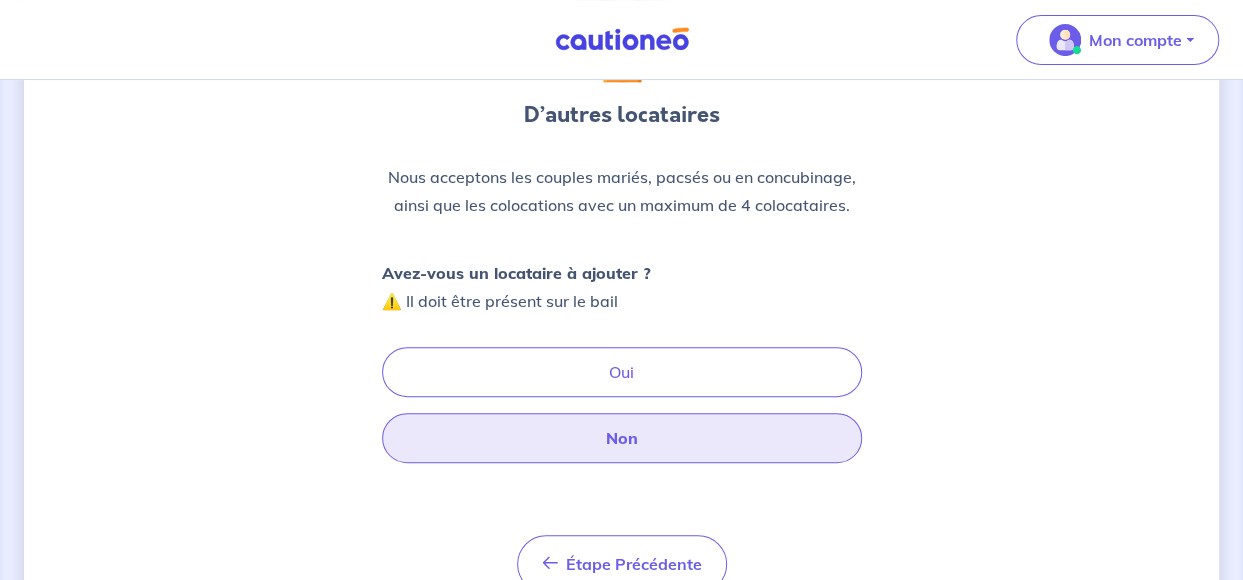 click on "Non" at bounding box center (622, 438) 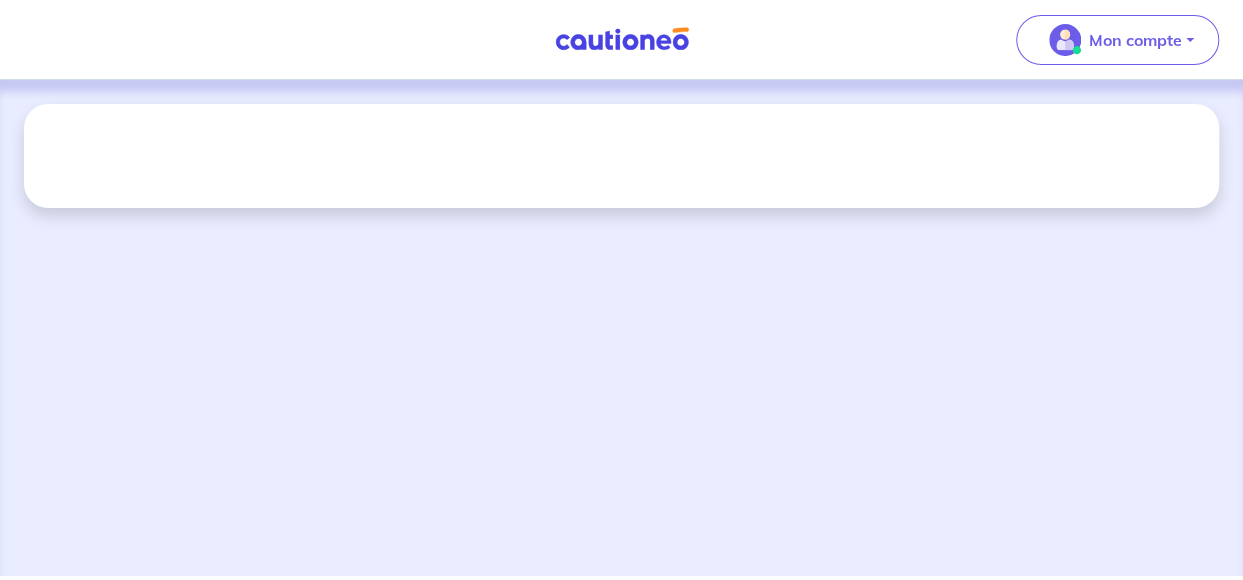 scroll, scrollTop: 0, scrollLeft: 0, axis: both 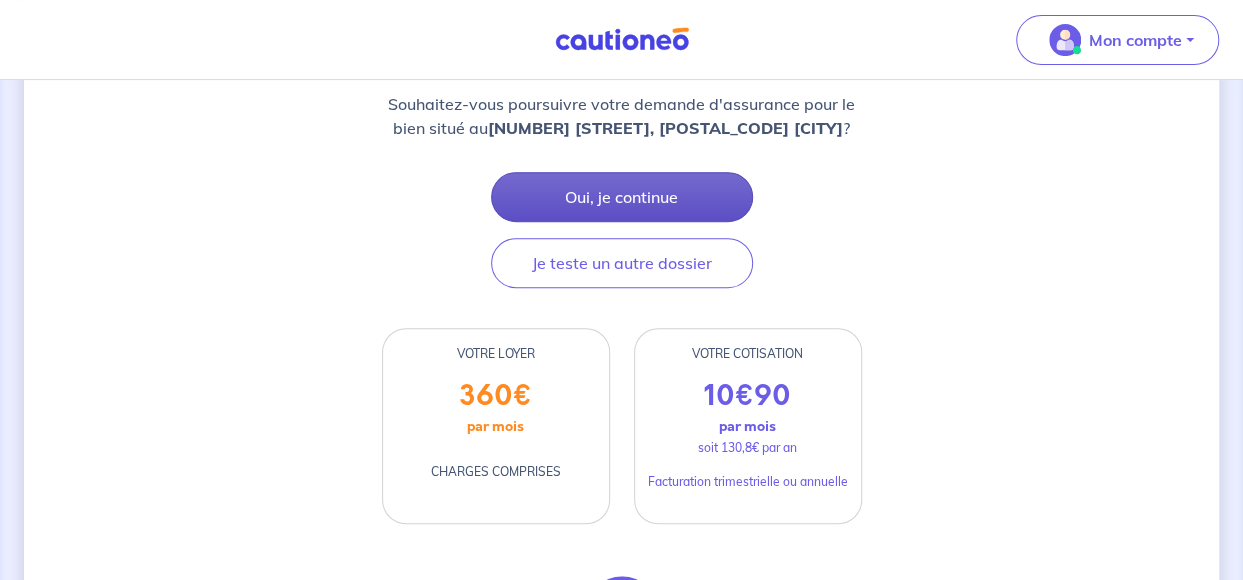 click on "Oui, je continue" at bounding box center [622, 197] 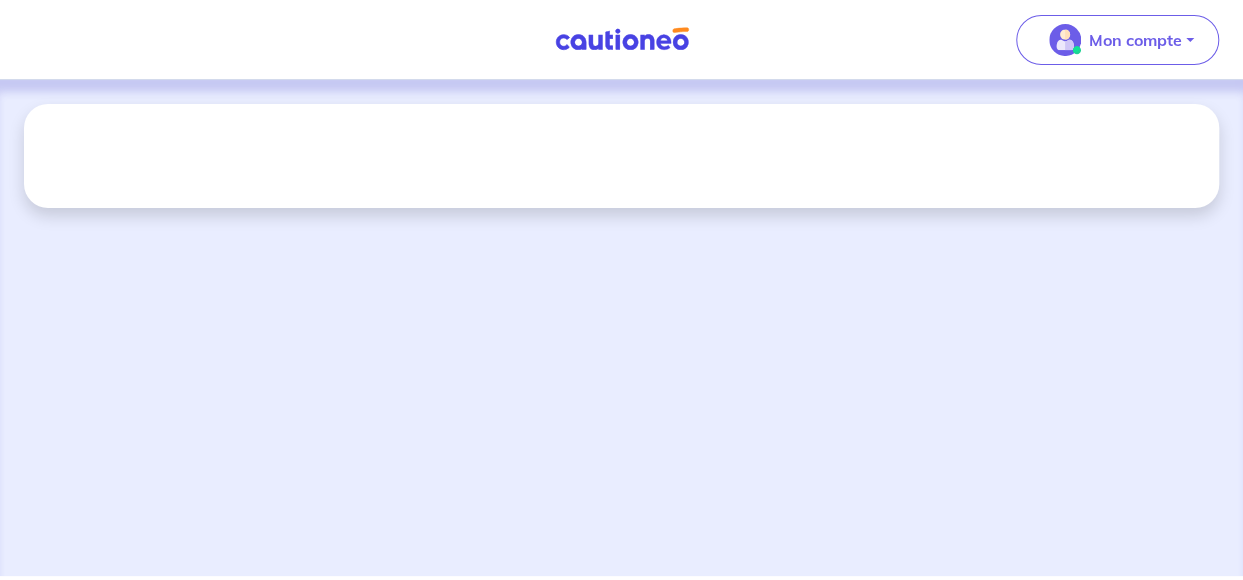 scroll, scrollTop: 0, scrollLeft: 0, axis: both 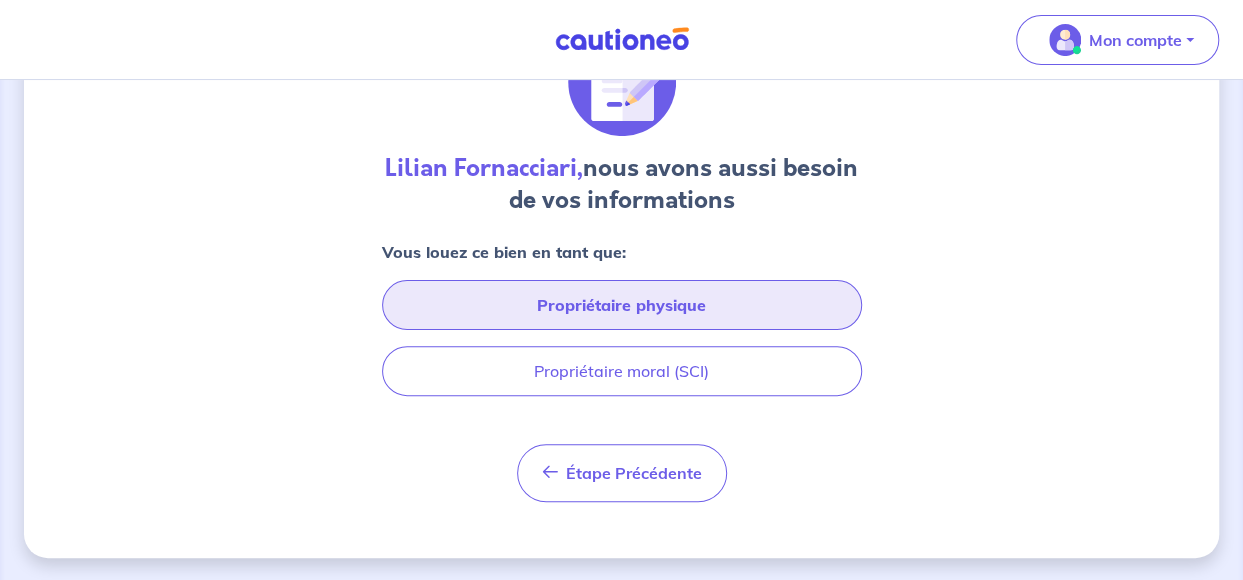 click on "Propriétaire physique" at bounding box center (622, 305) 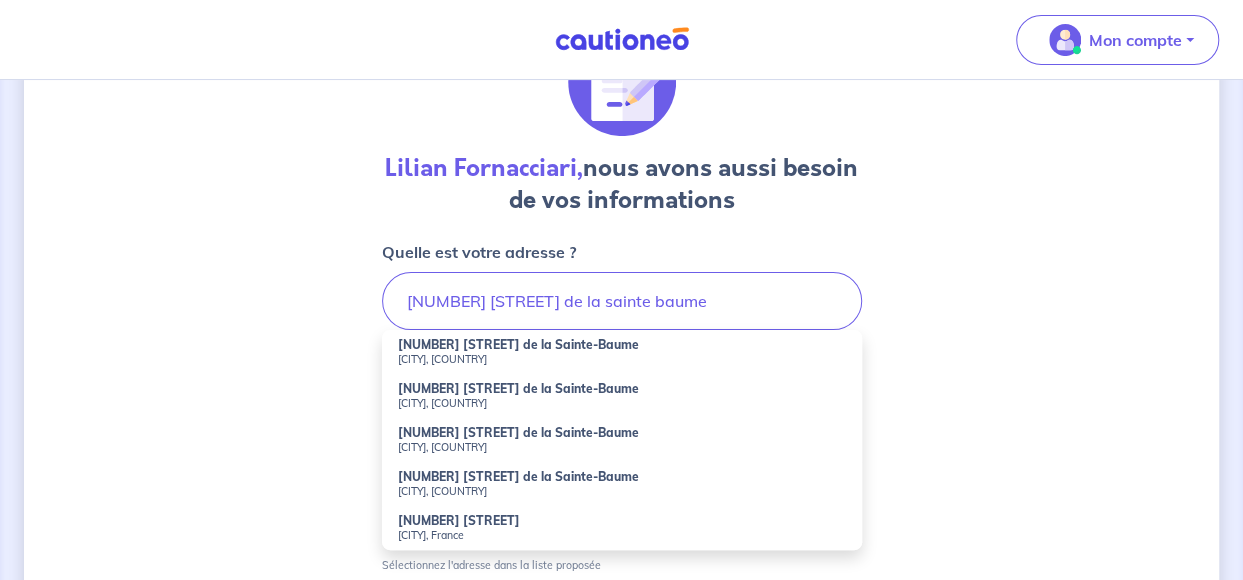 click on "[CITY], [COUNTRY]" at bounding box center [622, 359] 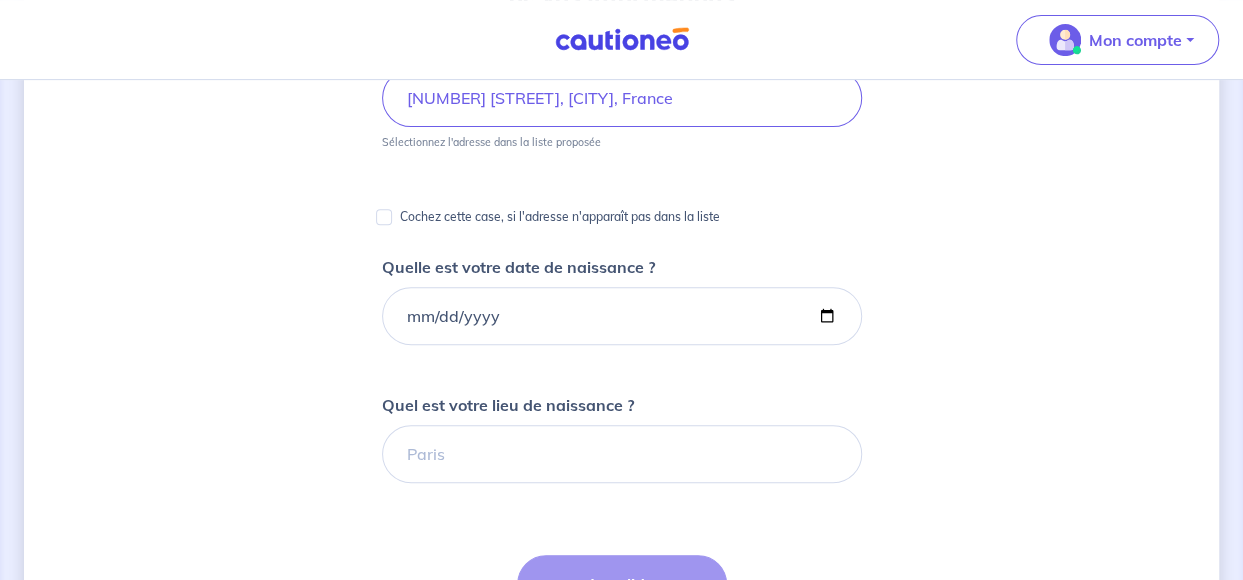 scroll, scrollTop: 325, scrollLeft: 0, axis: vertical 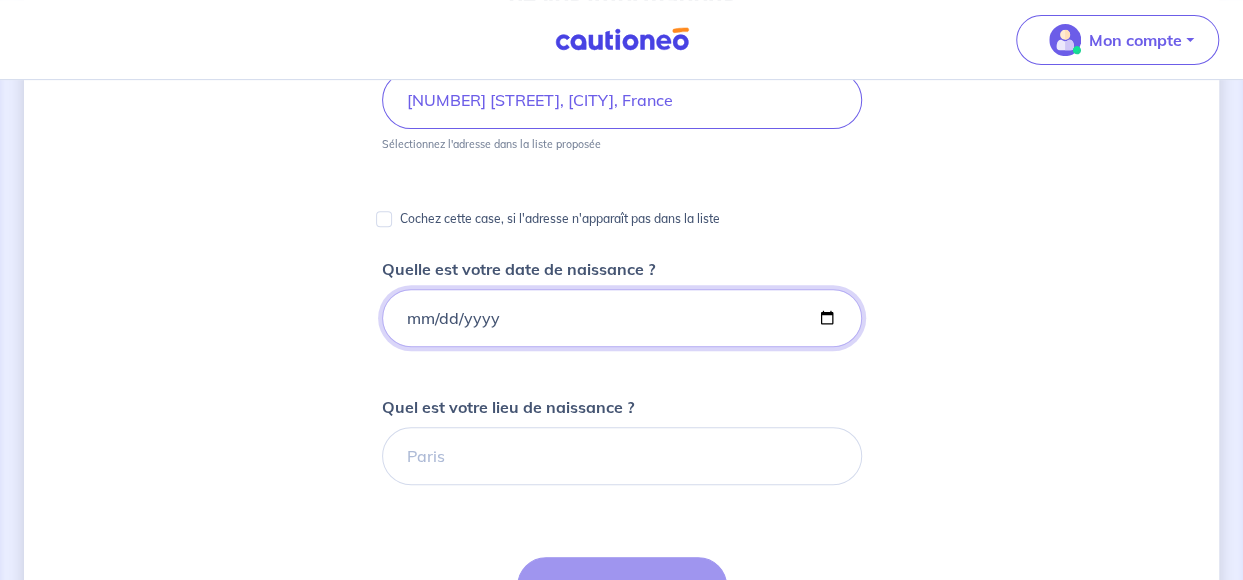 click on "Quelle est votre date de naissance ?" at bounding box center (622, 318) 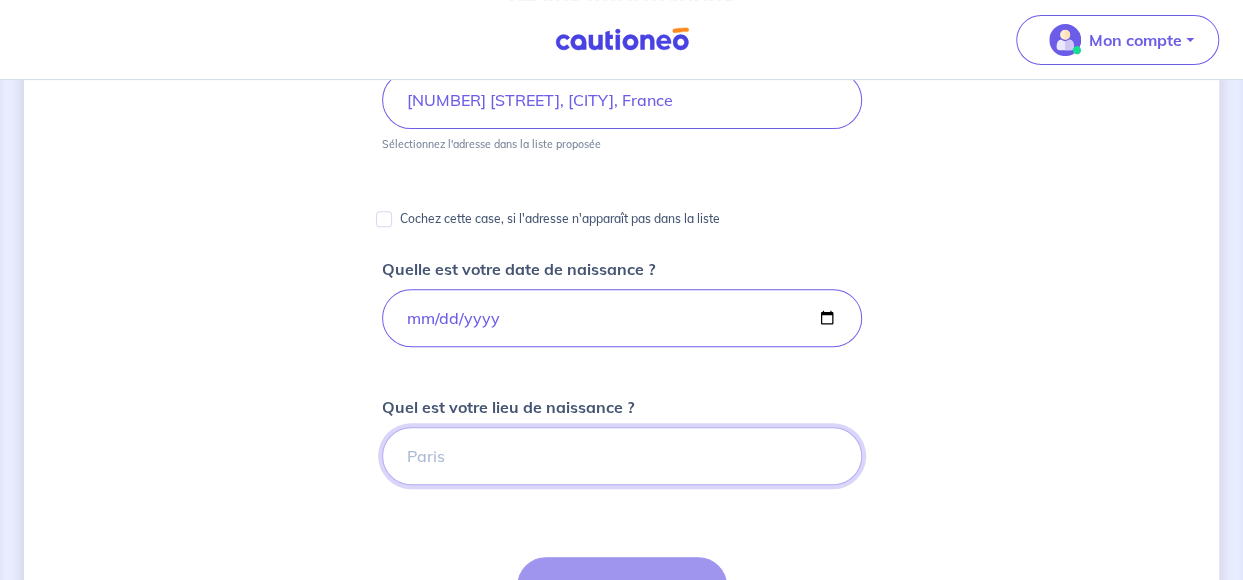 click on "Quel est votre lieu de naissance ?" at bounding box center (622, 456) 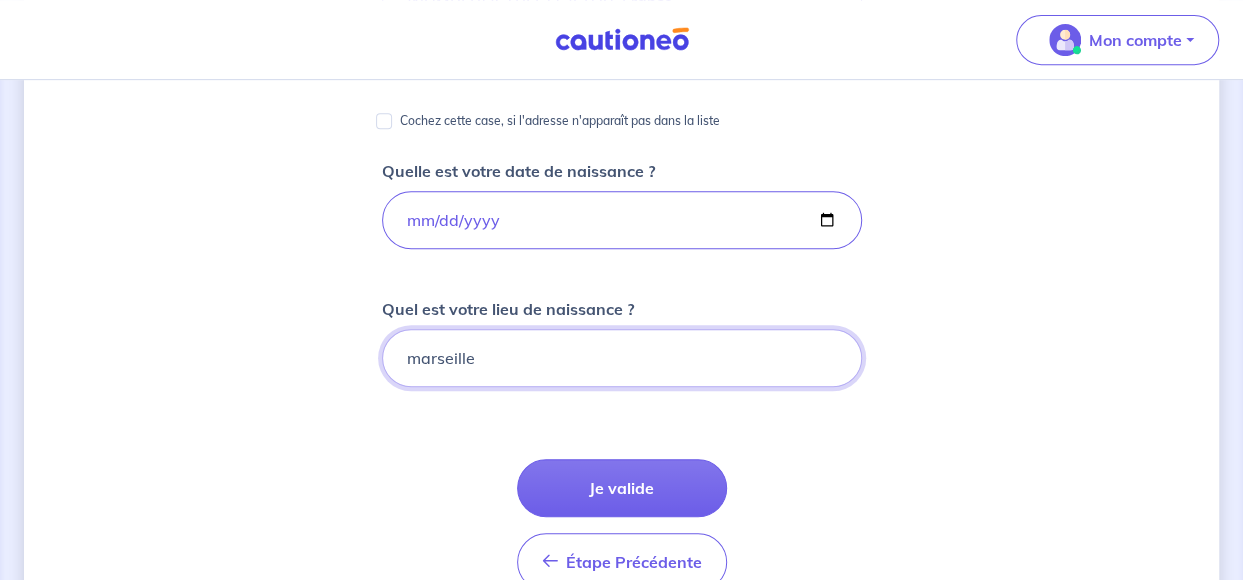 scroll, scrollTop: 427, scrollLeft: 0, axis: vertical 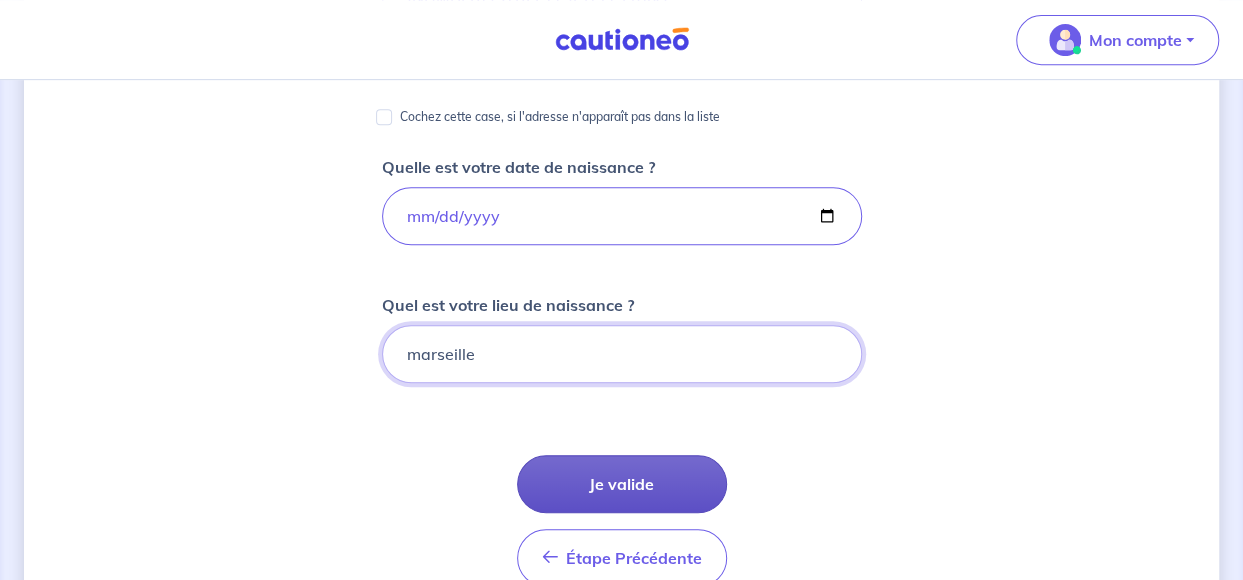 type on "marseille" 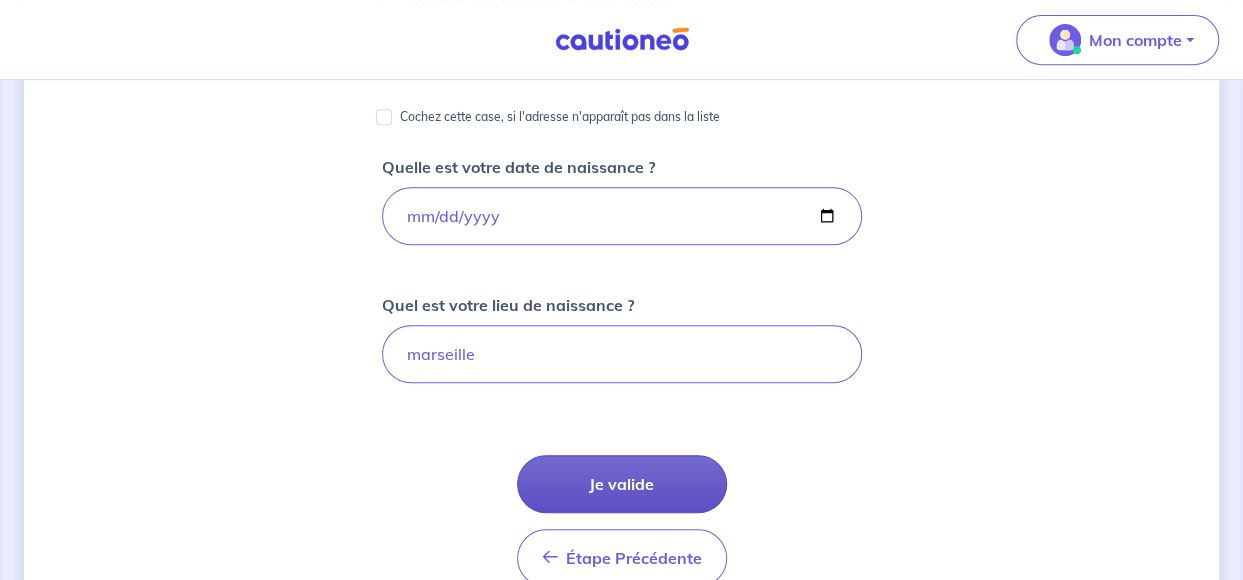 click on "Je valide" at bounding box center [622, 484] 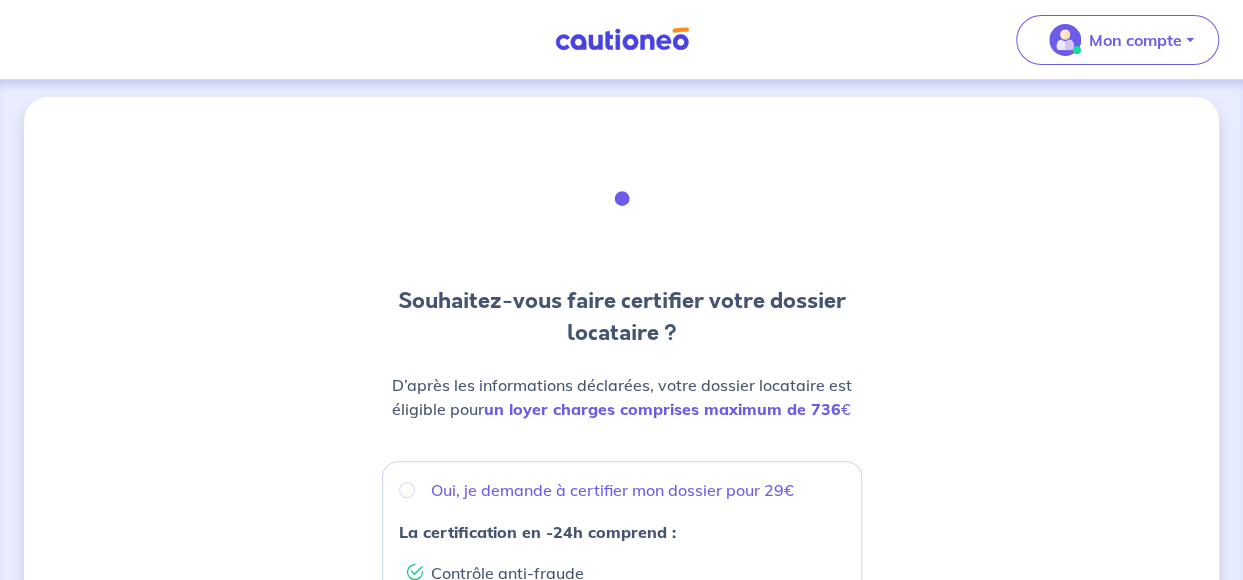 scroll, scrollTop: 0, scrollLeft: 0, axis: both 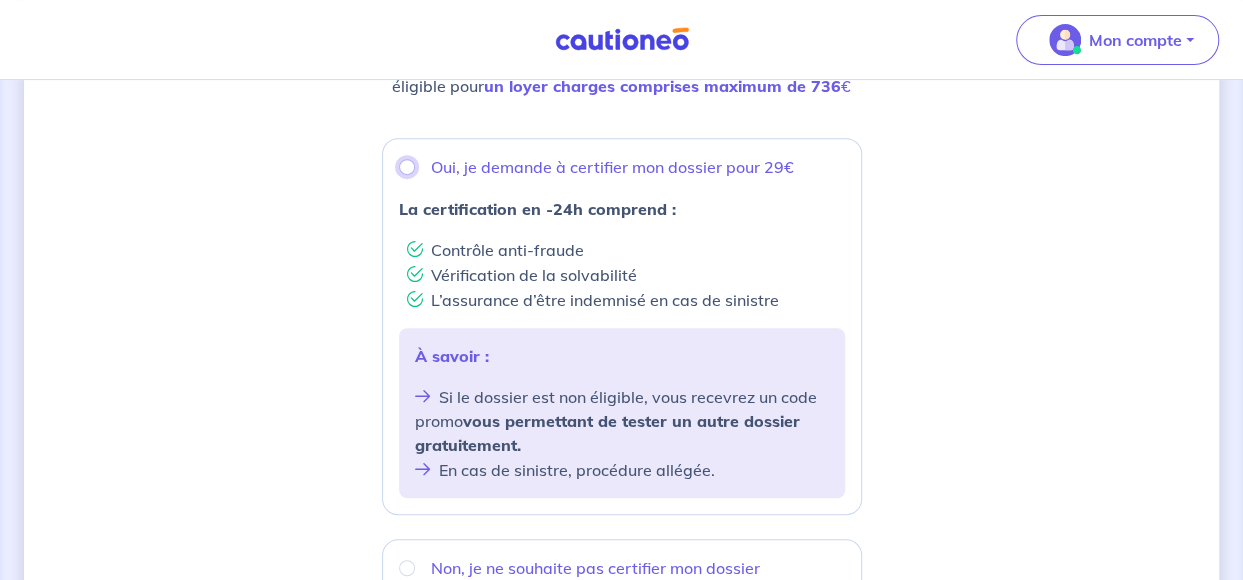 click on "Oui, je demande à certifier mon dossier pour 29€" at bounding box center [407, 167] 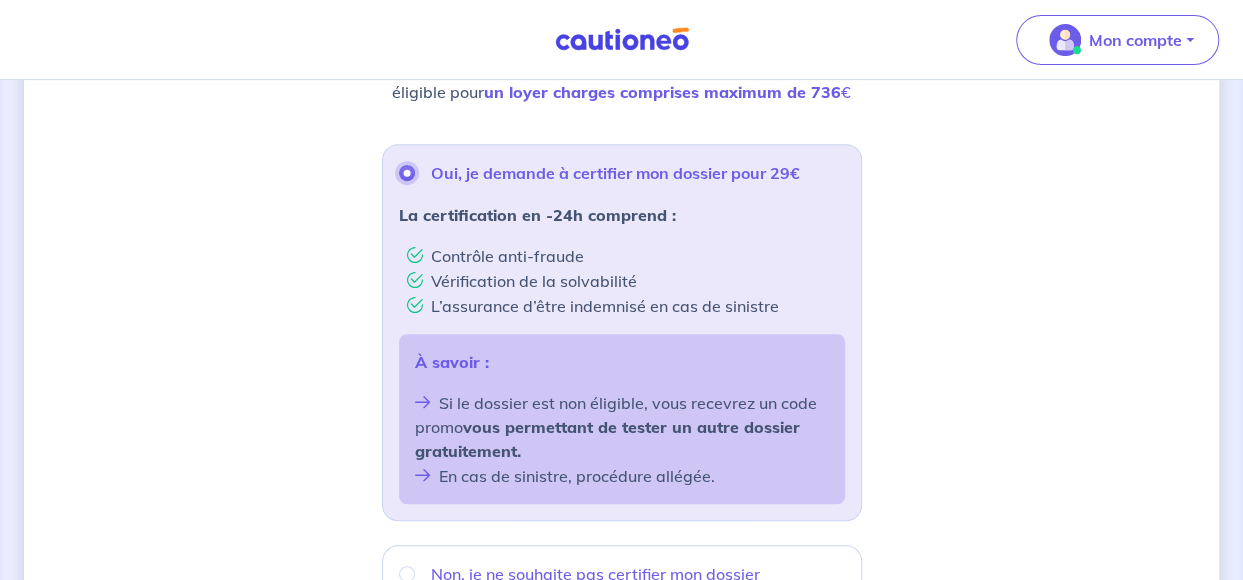 scroll, scrollTop: 326, scrollLeft: 0, axis: vertical 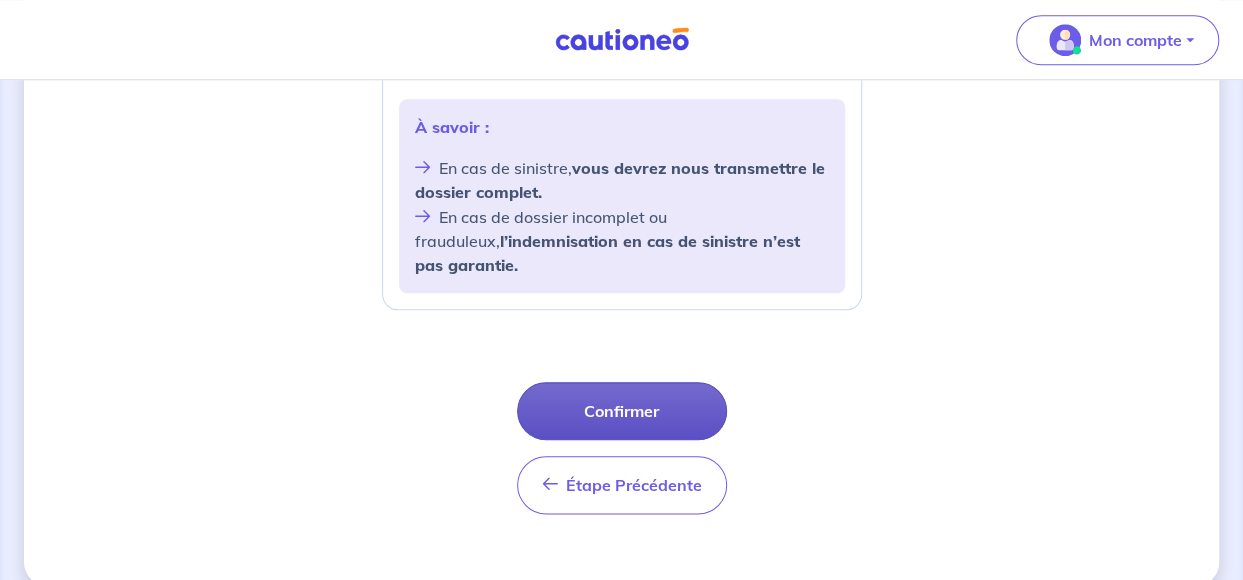 click on "Confirmer" at bounding box center (622, 411) 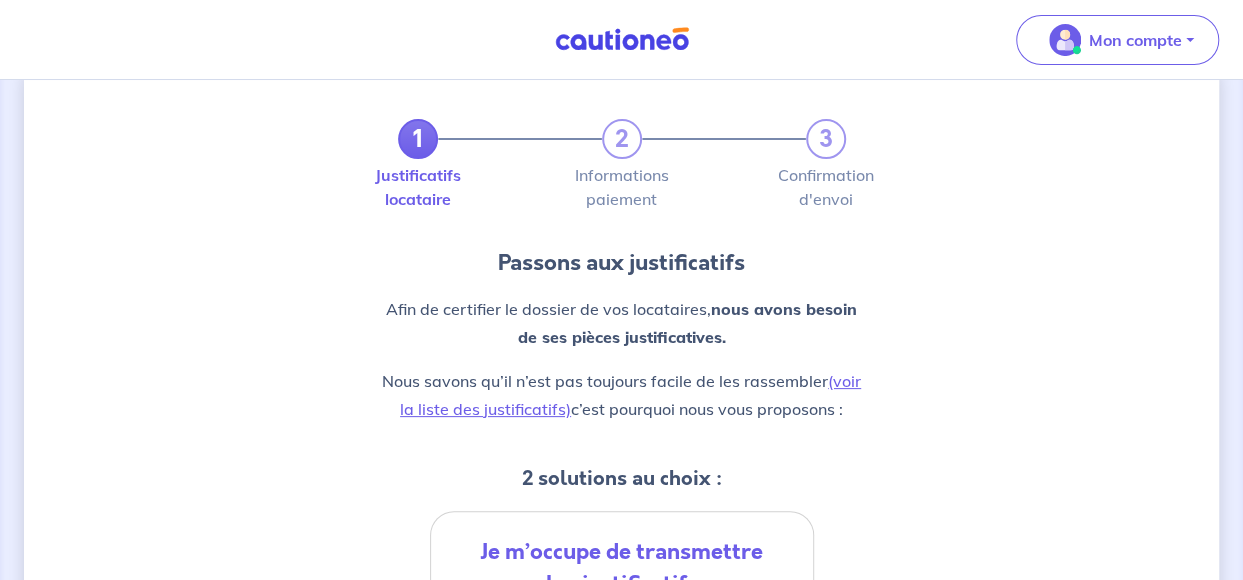 scroll, scrollTop: 0, scrollLeft: 0, axis: both 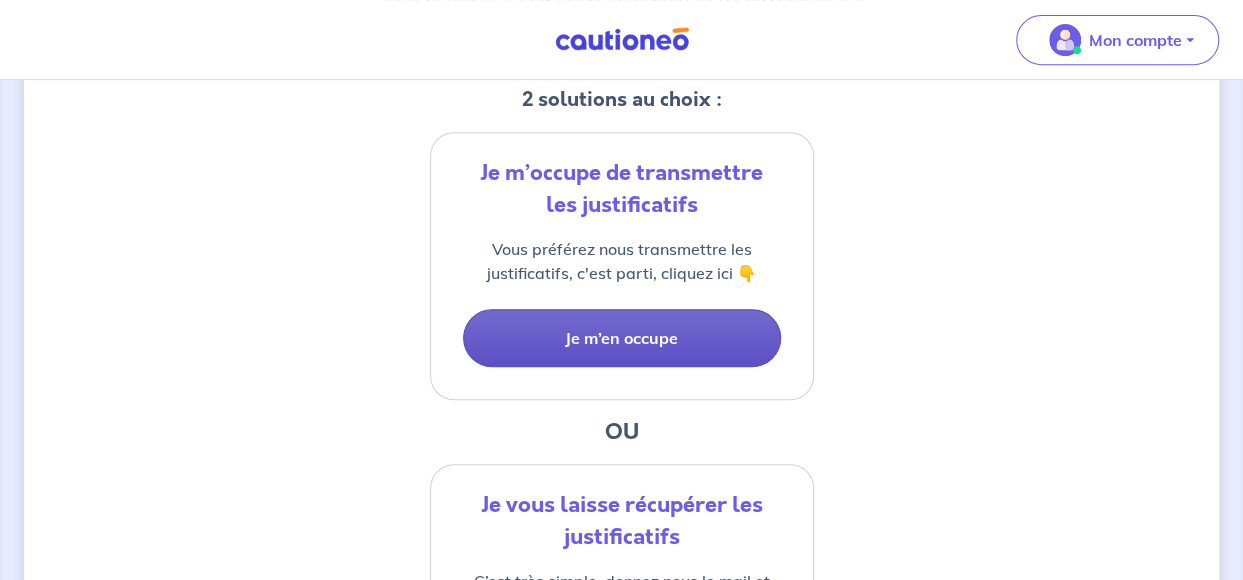 click on "Je m’en occupe" at bounding box center [622, 338] 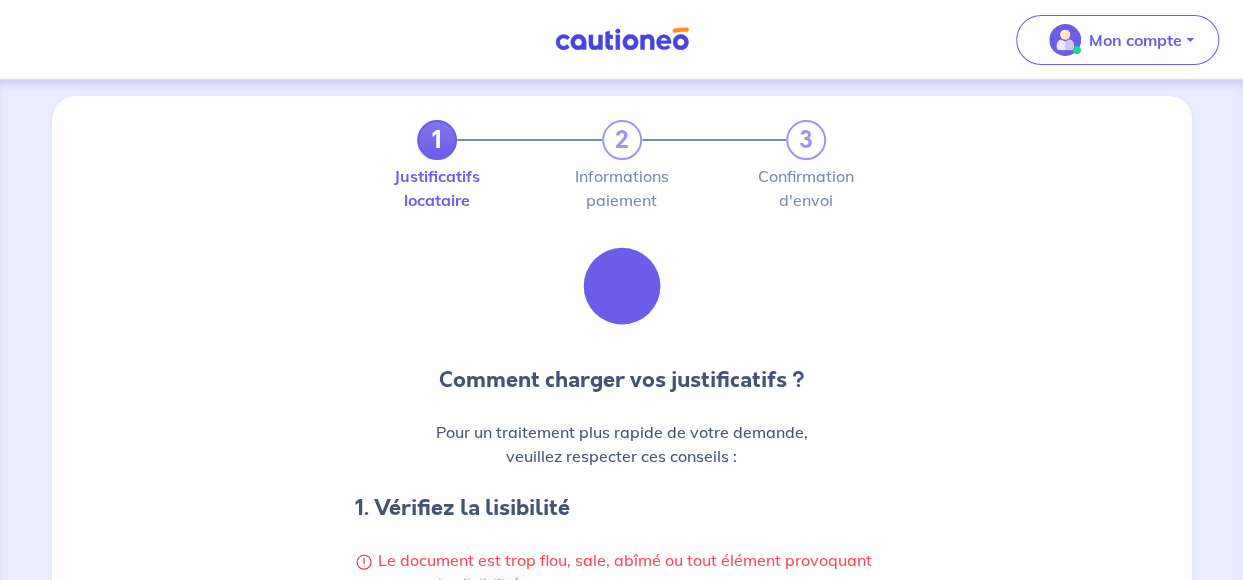 scroll, scrollTop: 0, scrollLeft: 0, axis: both 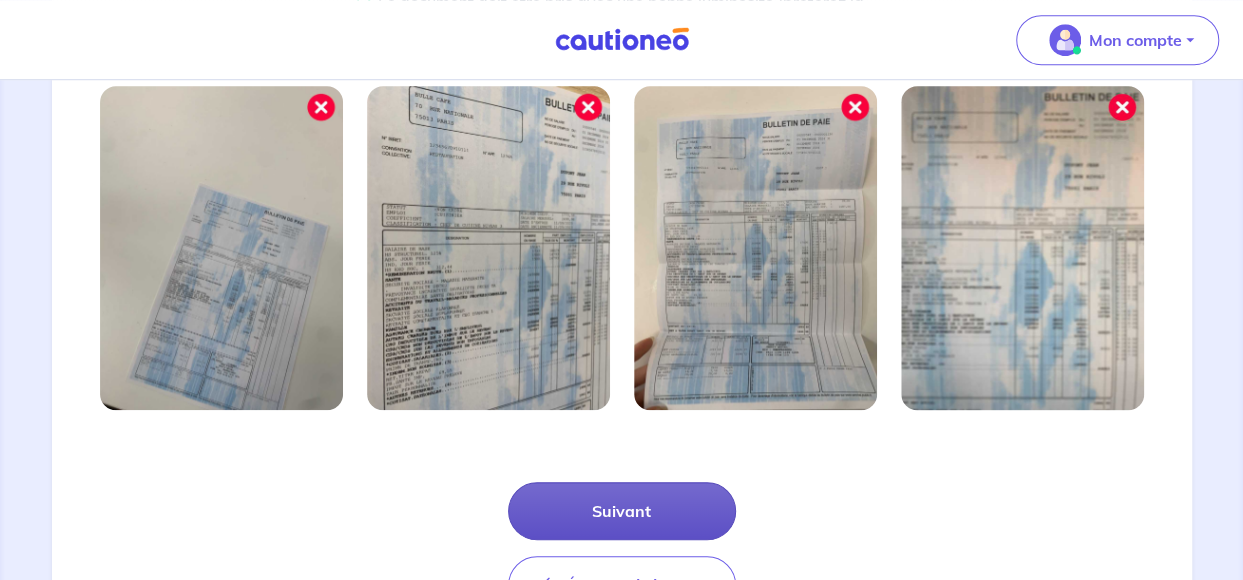 click on "Suivant" at bounding box center [622, 511] 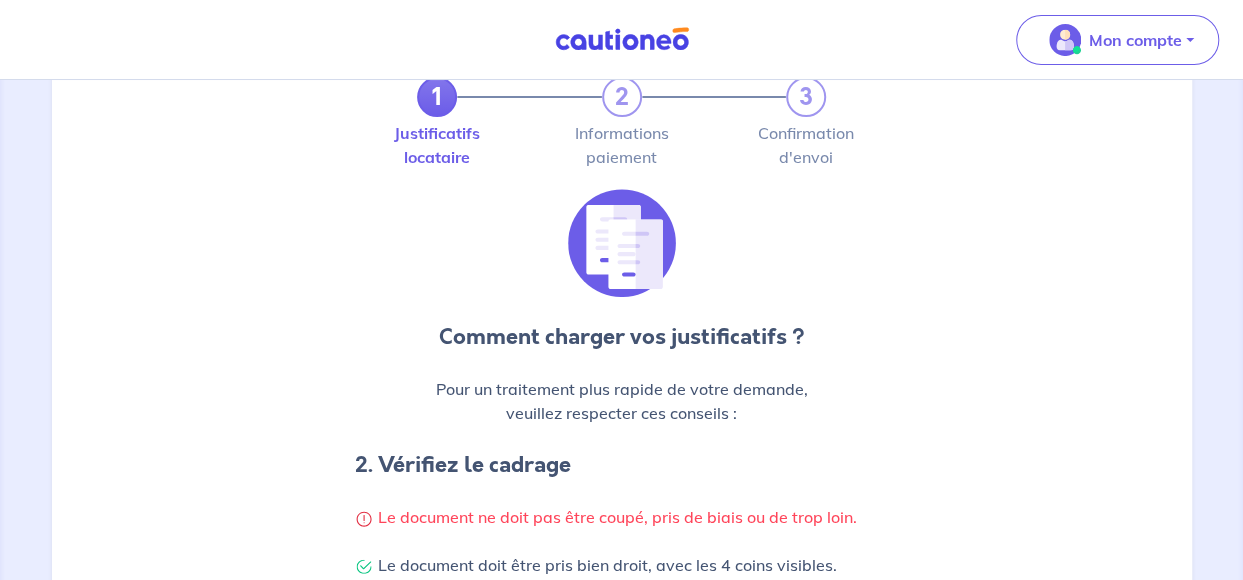 scroll, scrollTop: 0, scrollLeft: 0, axis: both 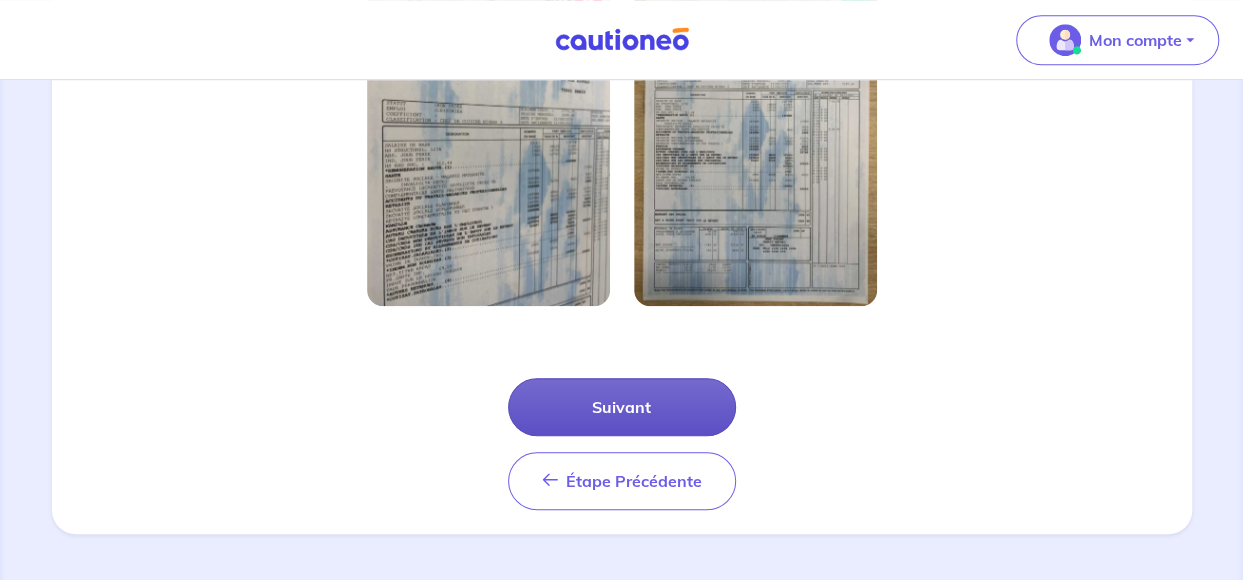 click on "Suivant" at bounding box center [622, 407] 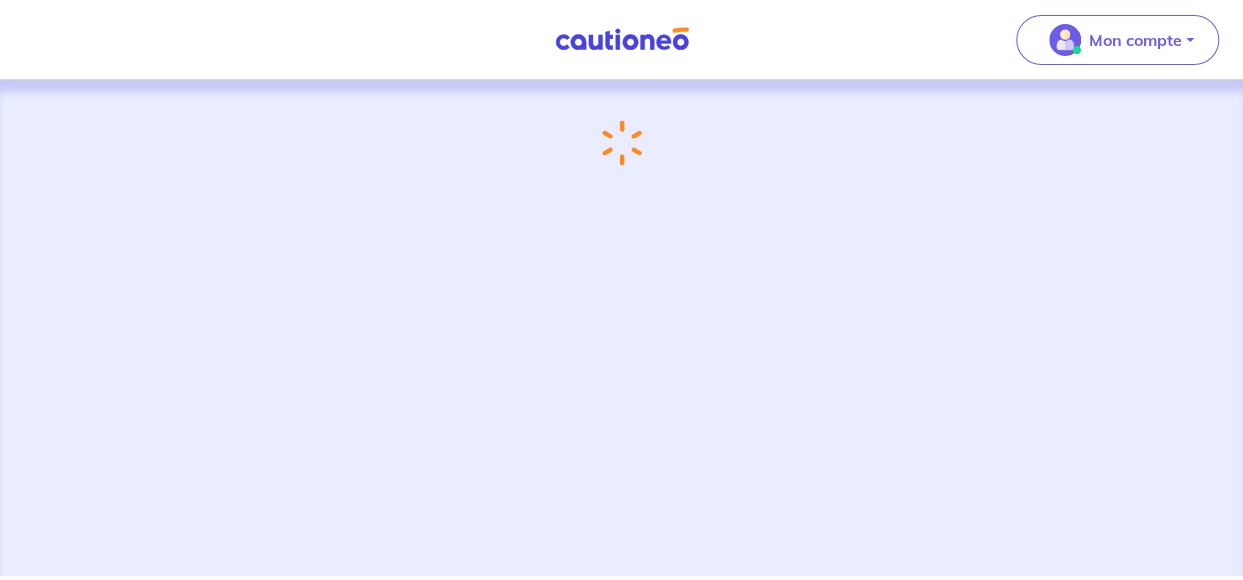 scroll, scrollTop: 0, scrollLeft: 0, axis: both 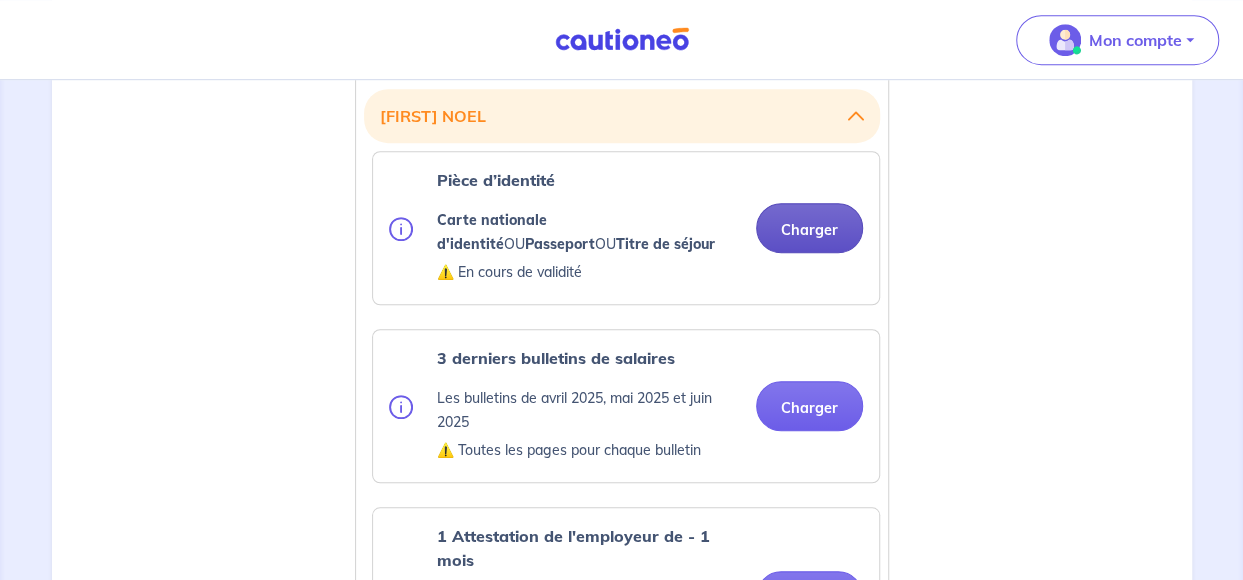 click on "Charger" at bounding box center [809, 228] 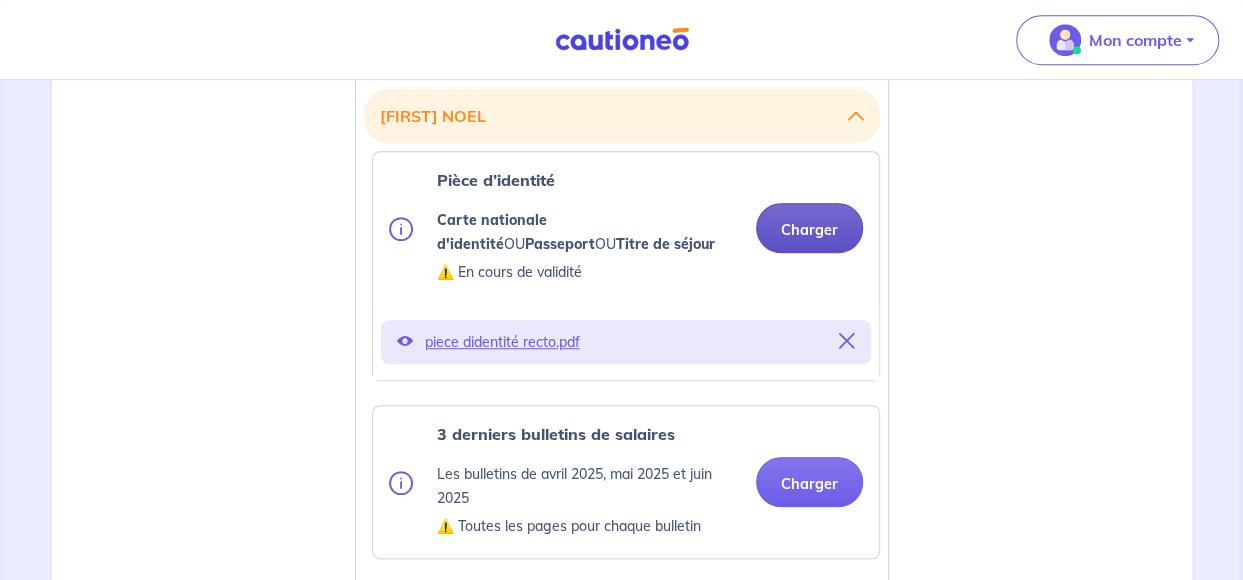 click on "Charger" at bounding box center (809, 228) 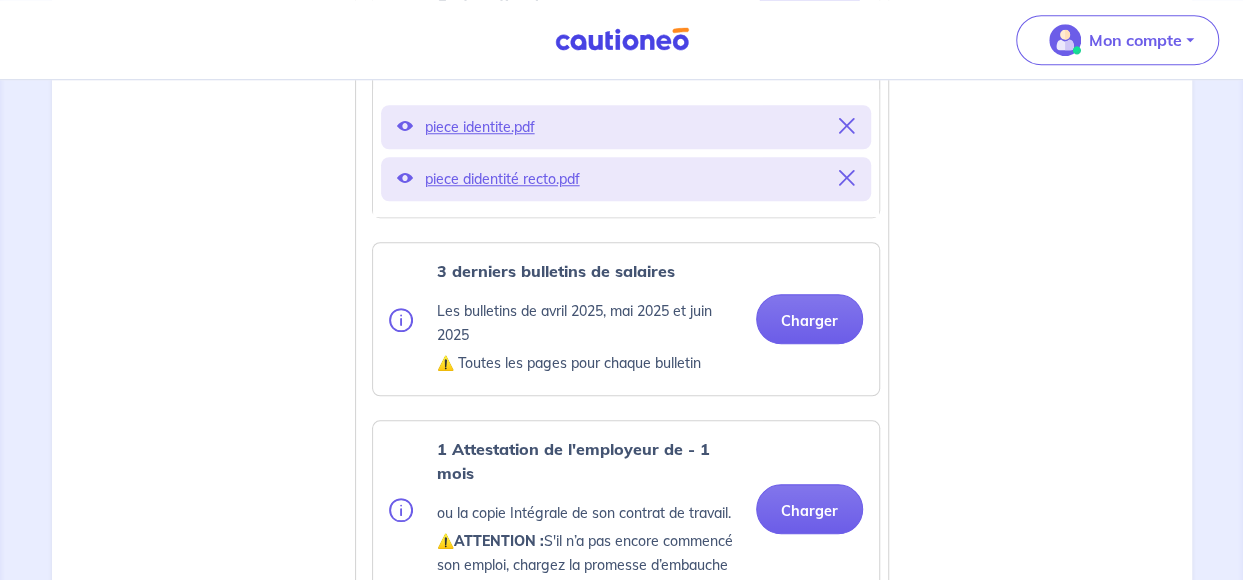 scroll, scrollTop: 818, scrollLeft: 0, axis: vertical 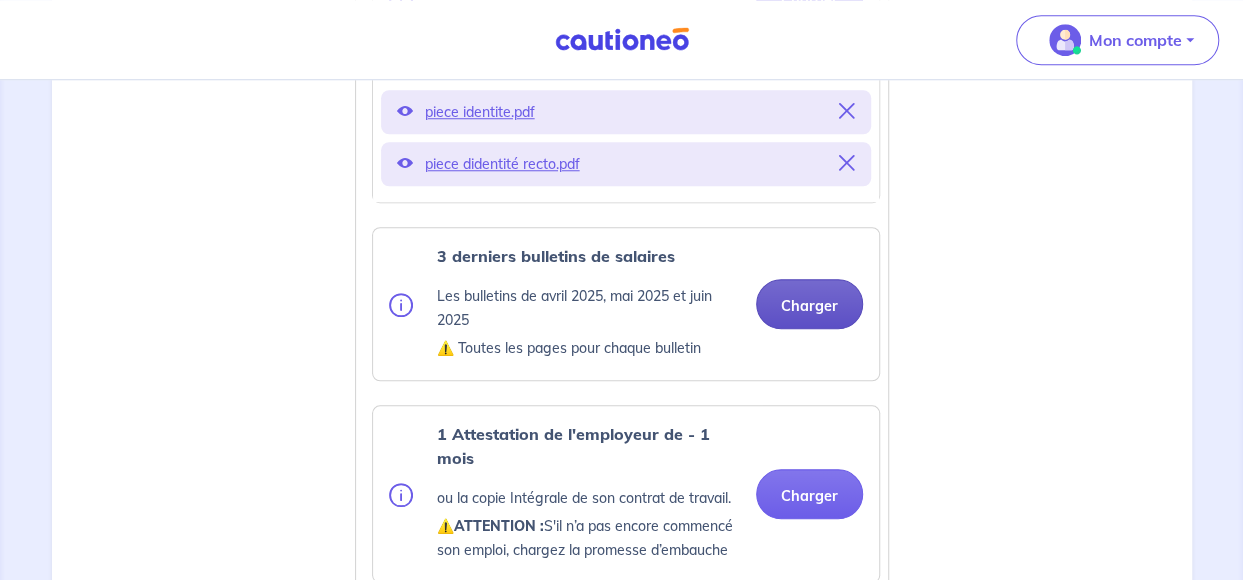 click on "Charger" at bounding box center [809, 304] 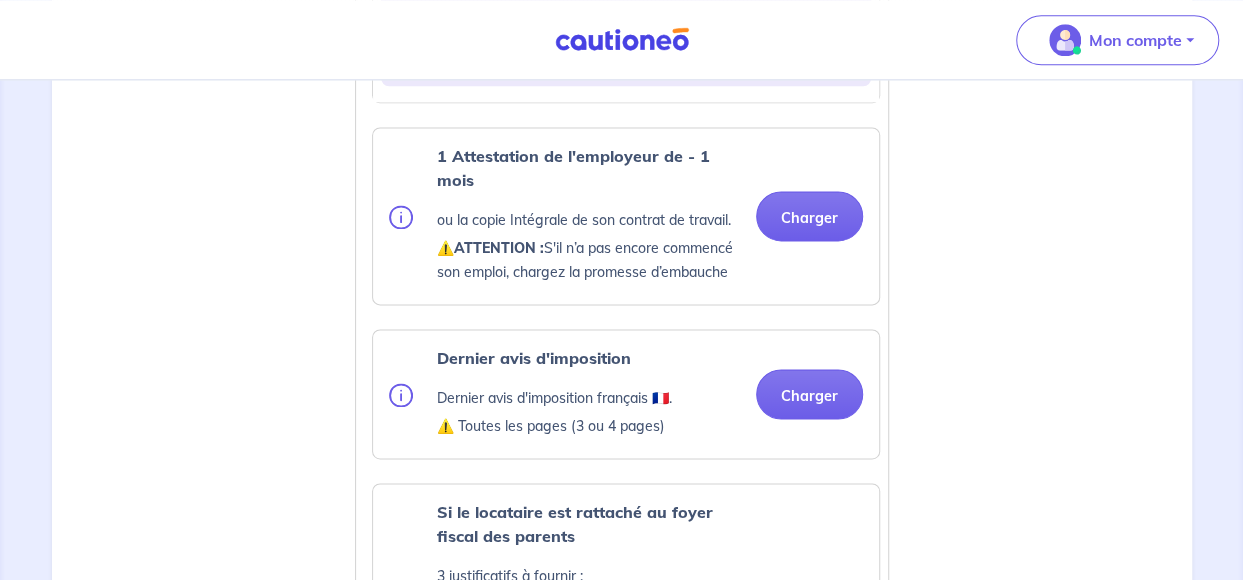 scroll, scrollTop: 1239, scrollLeft: 0, axis: vertical 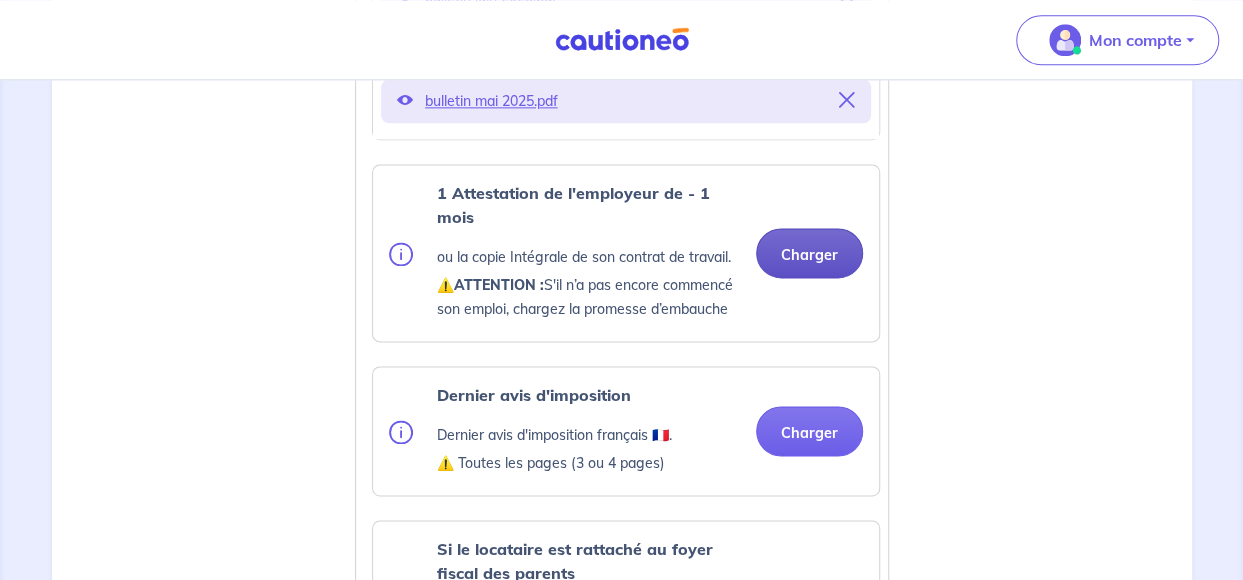click on "Charger" at bounding box center (809, 253) 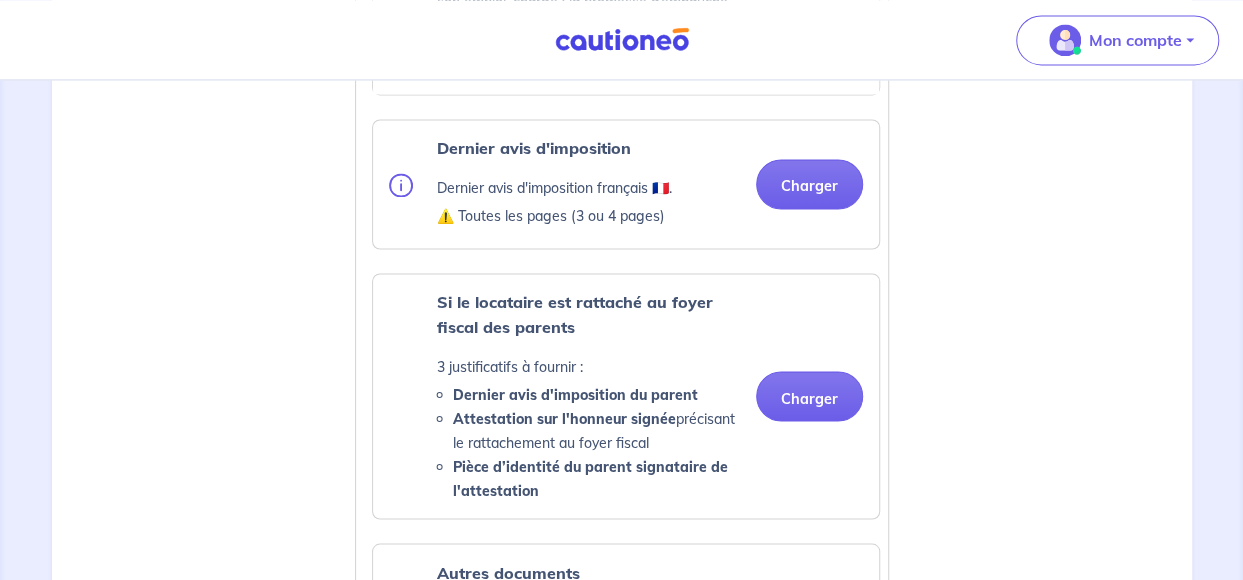 scroll, scrollTop: 1554, scrollLeft: 0, axis: vertical 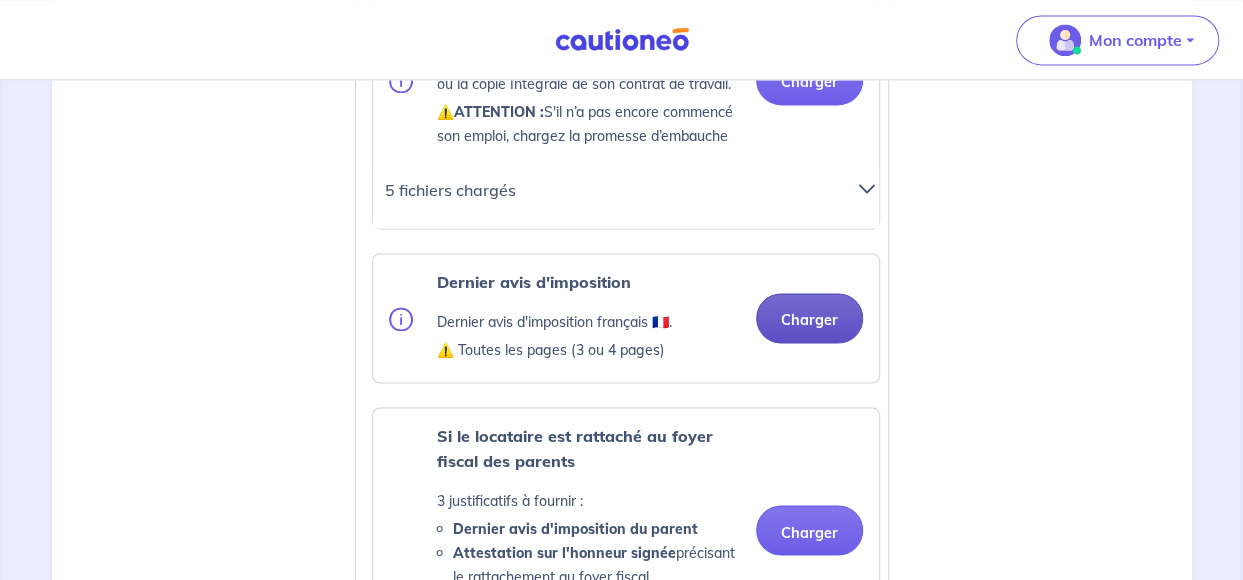 click on "Charger" at bounding box center (809, 318) 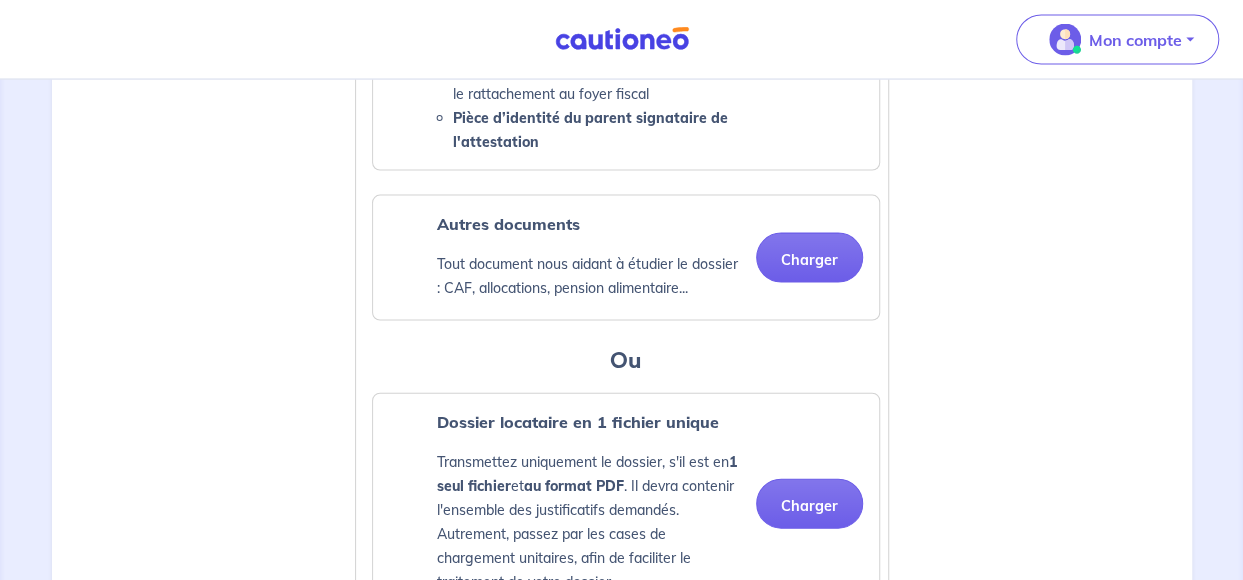 scroll, scrollTop: 1991, scrollLeft: 0, axis: vertical 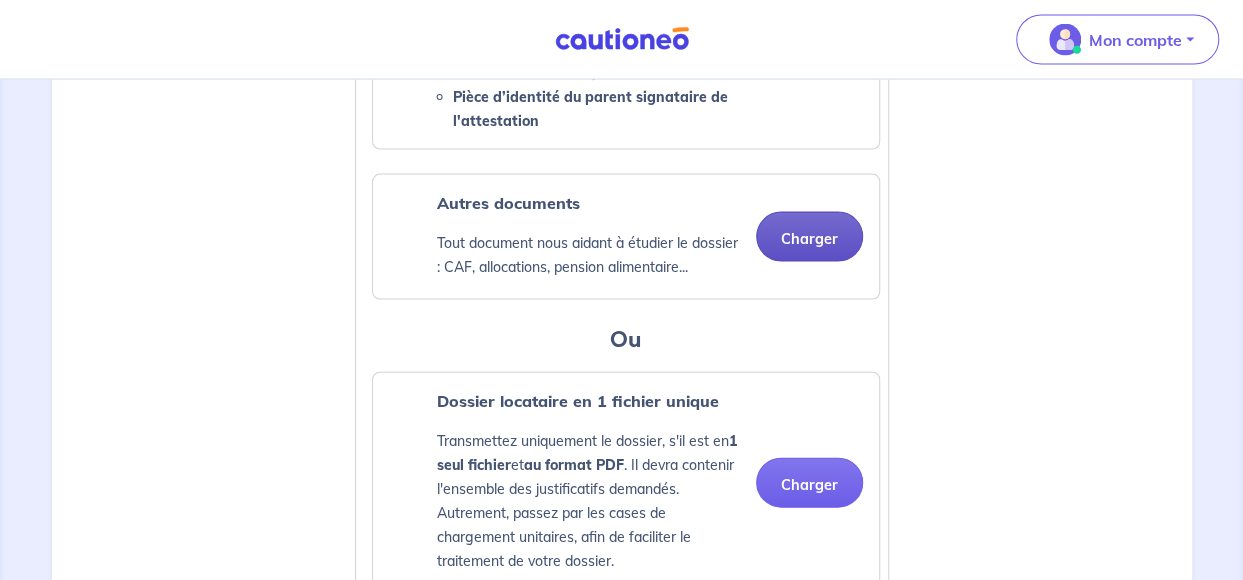 click on "Charger" at bounding box center (809, 237) 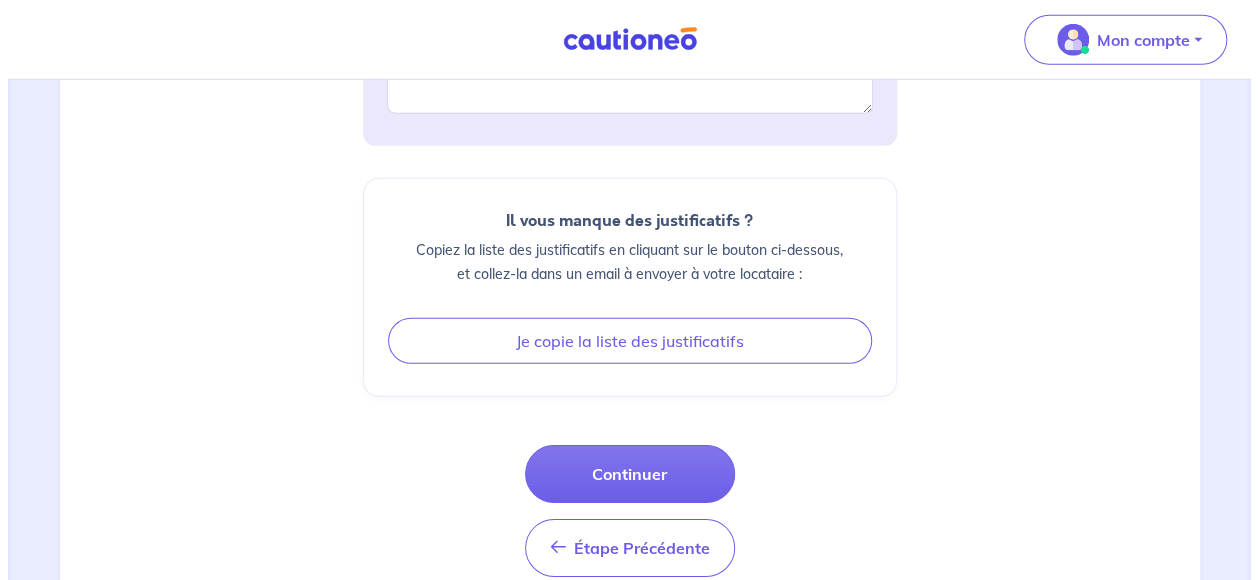 scroll, scrollTop: 2894, scrollLeft: 0, axis: vertical 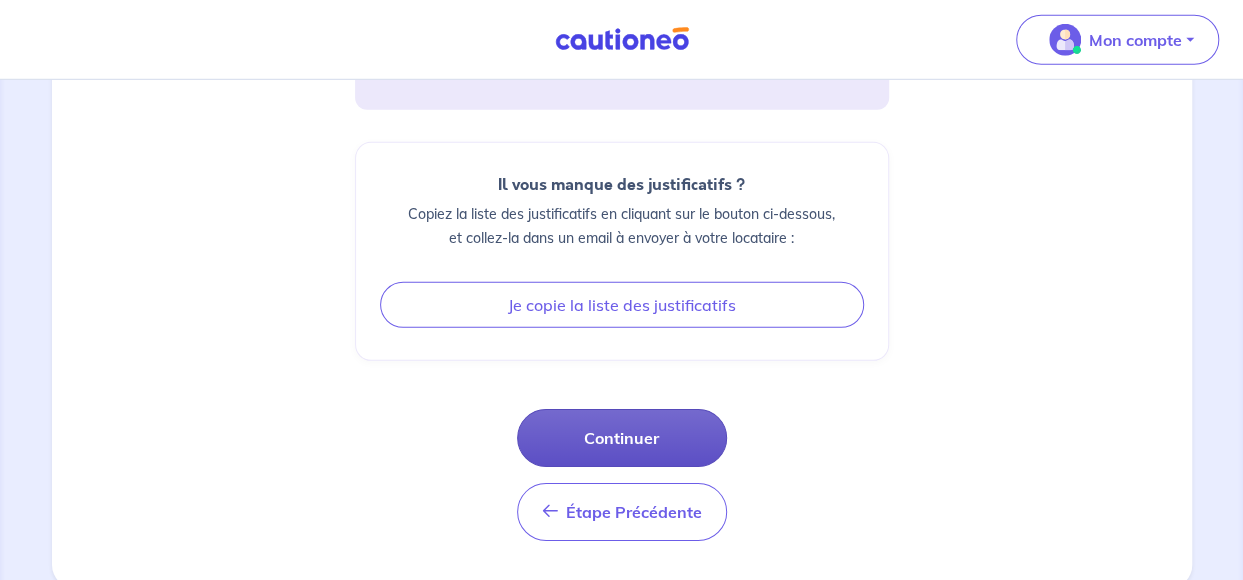 click on "Continuer" at bounding box center (622, 438) 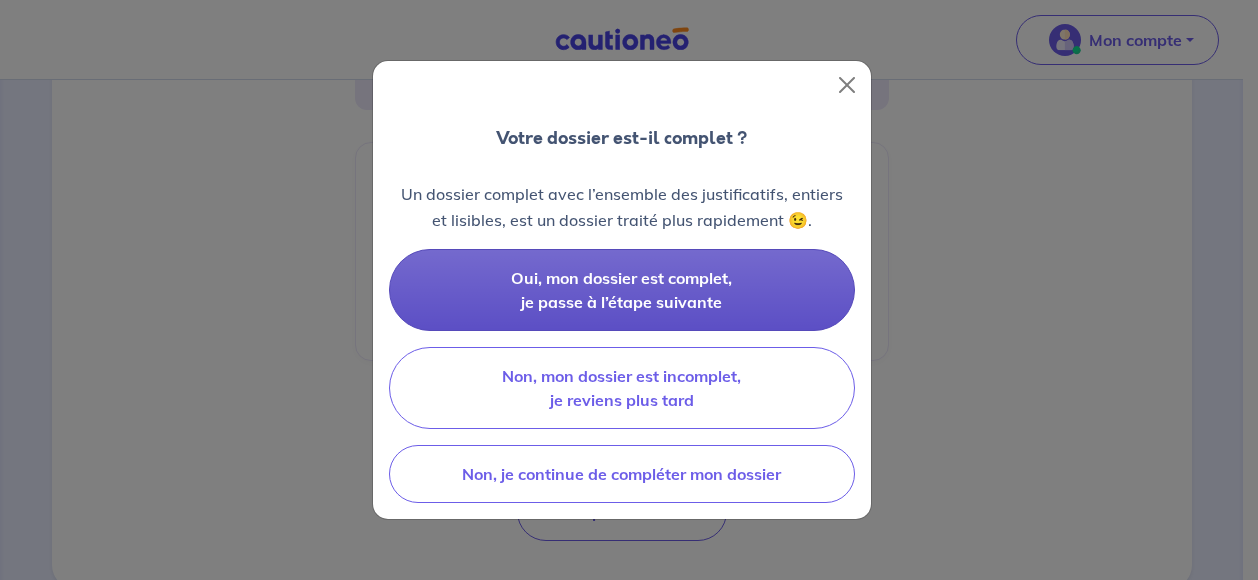 click on "Oui, mon dossier est complet,
je passe à l’étape suivante" at bounding box center [621, 290] 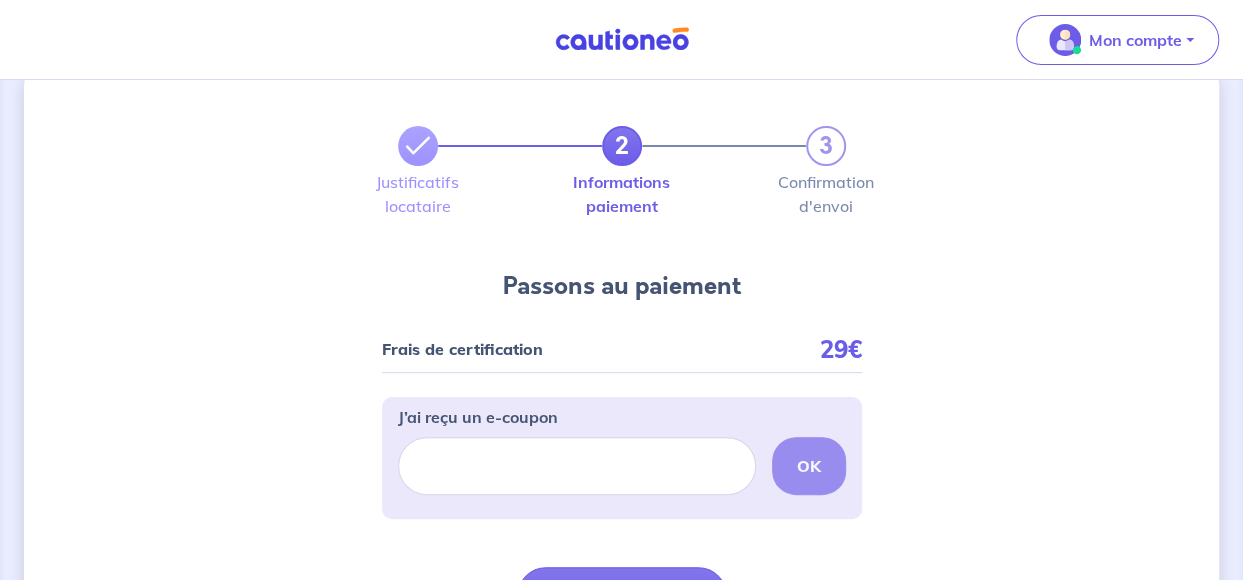scroll, scrollTop: 0, scrollLeft: 0, axis: both 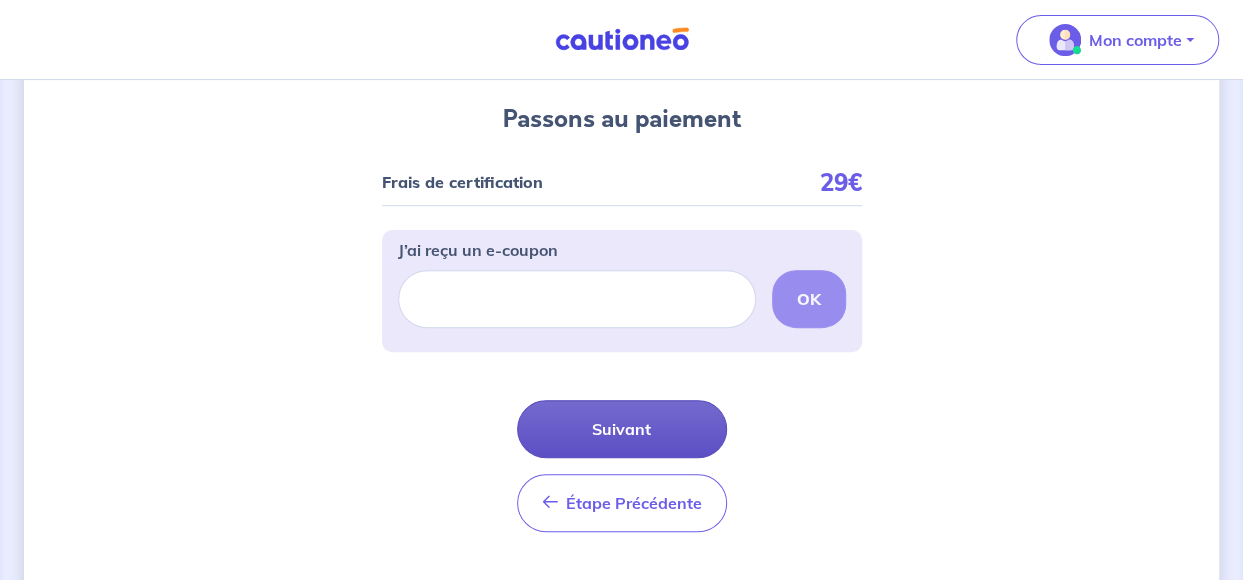 click on "Suivant" at bounding box center (622, 429) 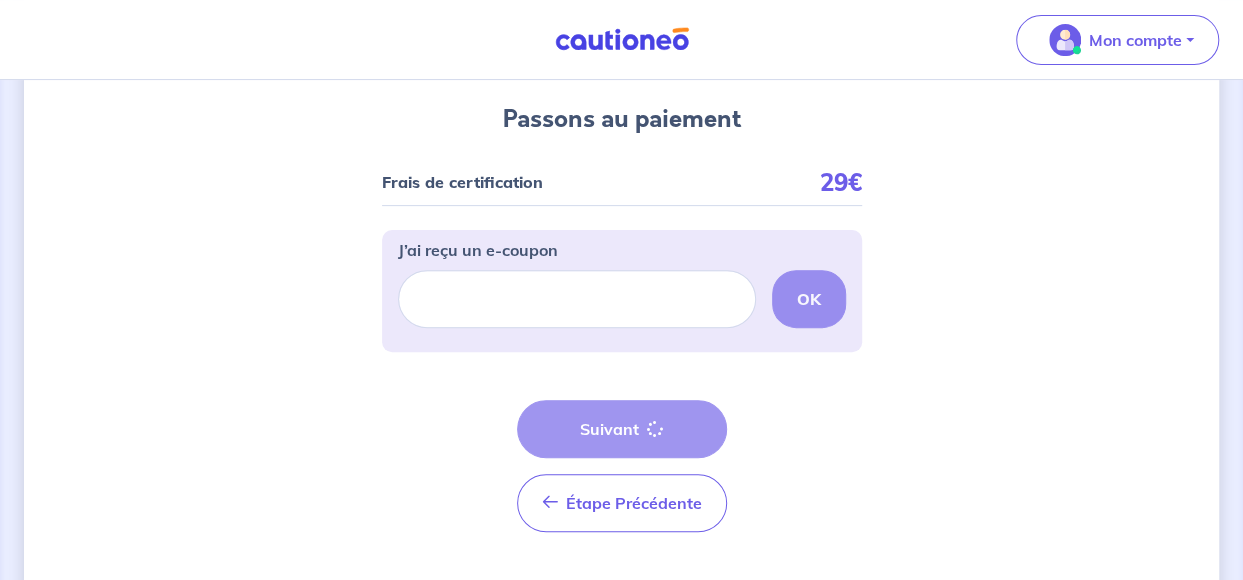 scroll, scrollTop: 0, scrollLeft: 0, axis: both 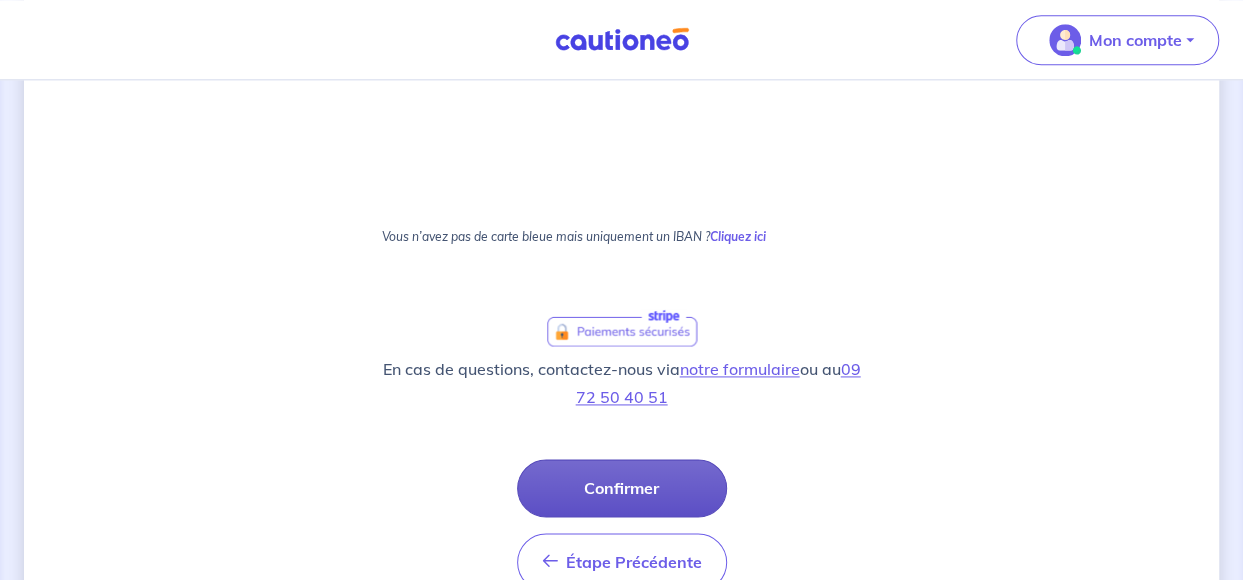 click on "Confirmer" at bounding box center [622, 488] 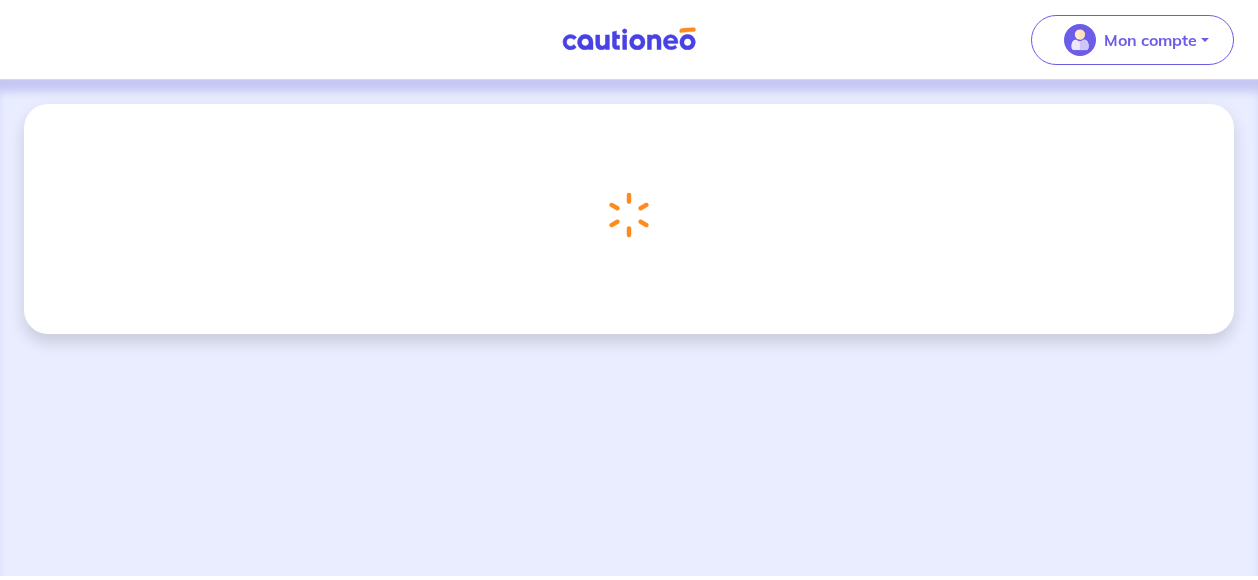 scroll, scrollTop: 0, scrollLeft: 0, axis: both 